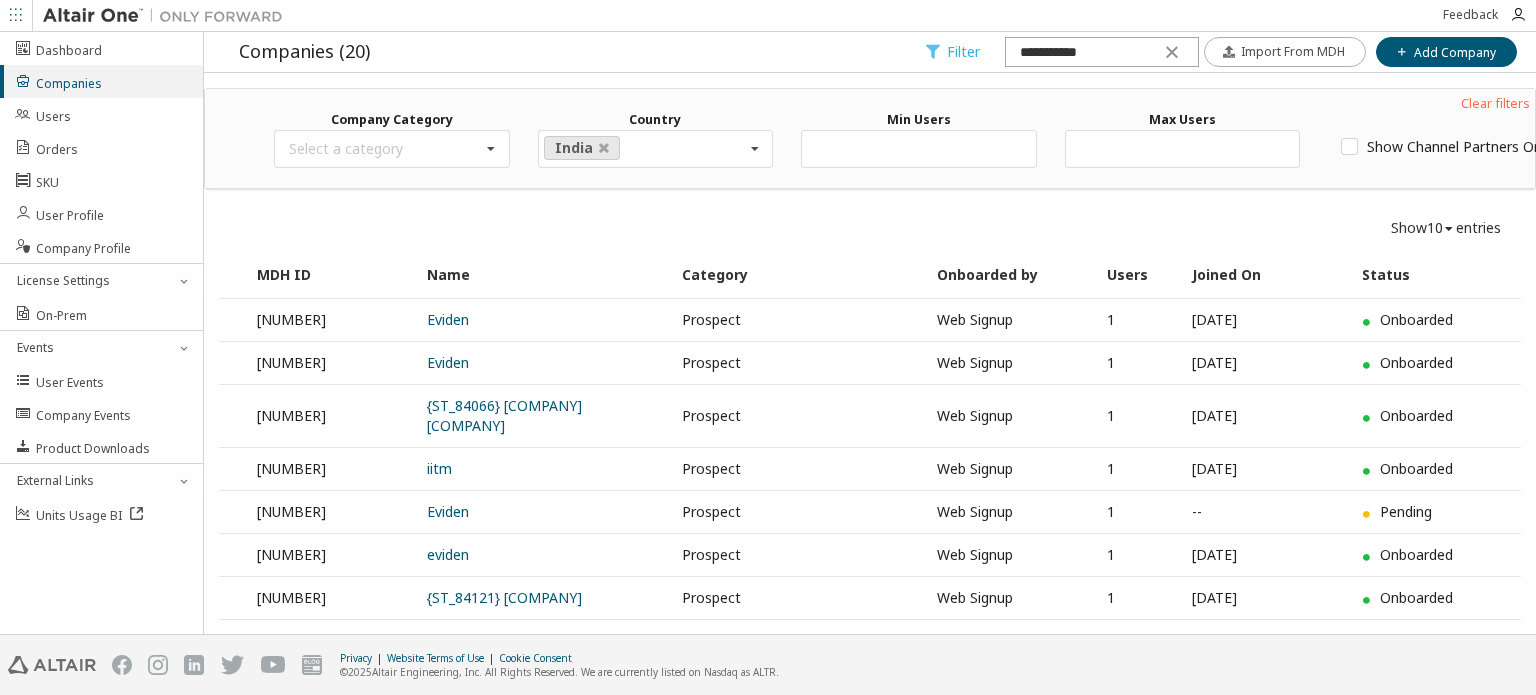 scroll, scrollTop: 0, scrollLeft: 0, axis: both 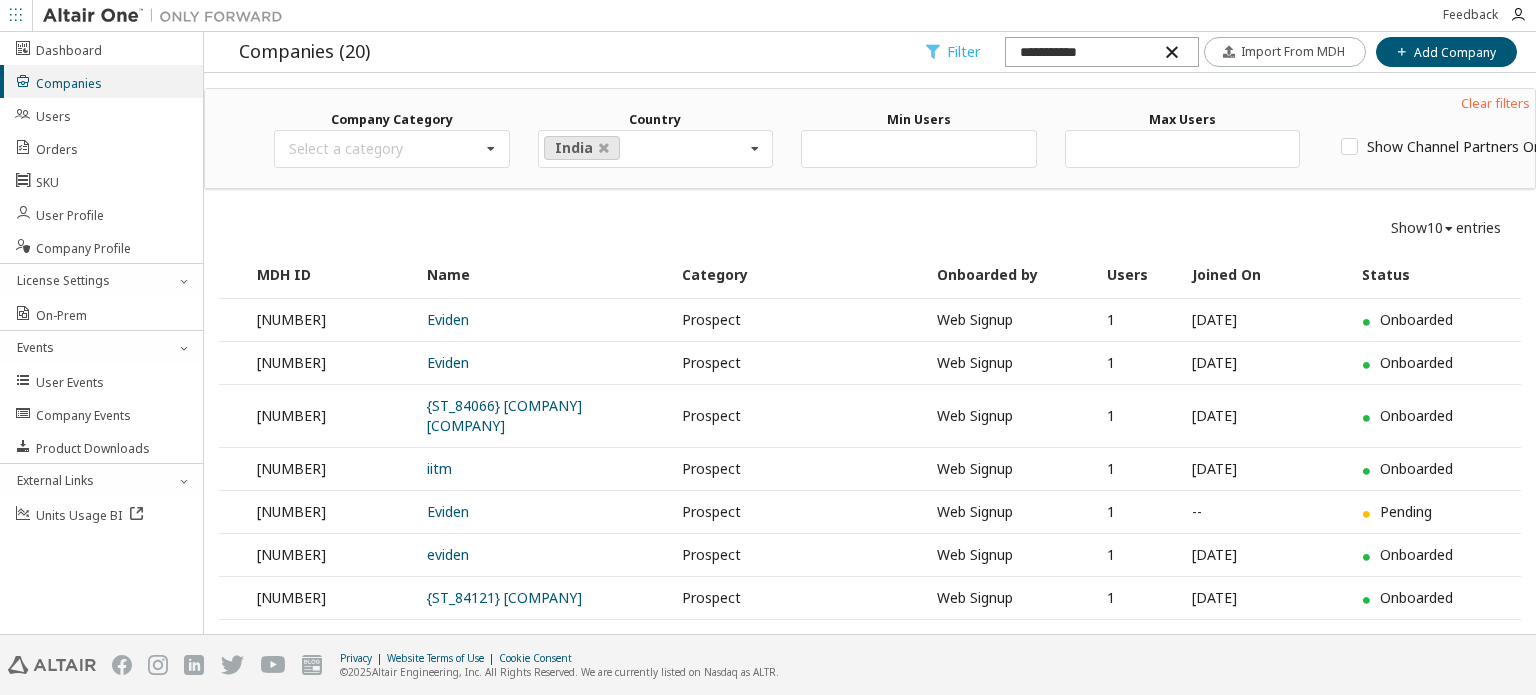click at bounding box center (1171, 52) 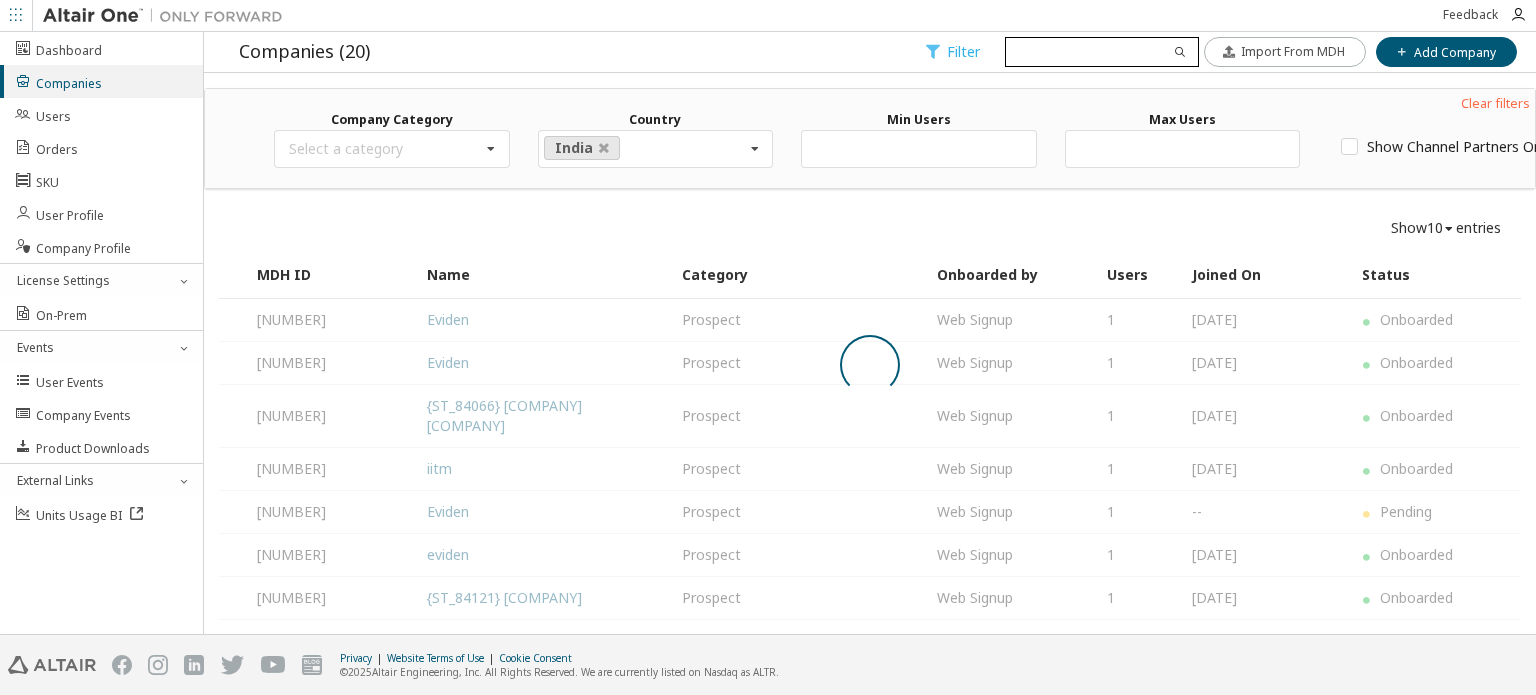click at bounding box center (1101, 52) 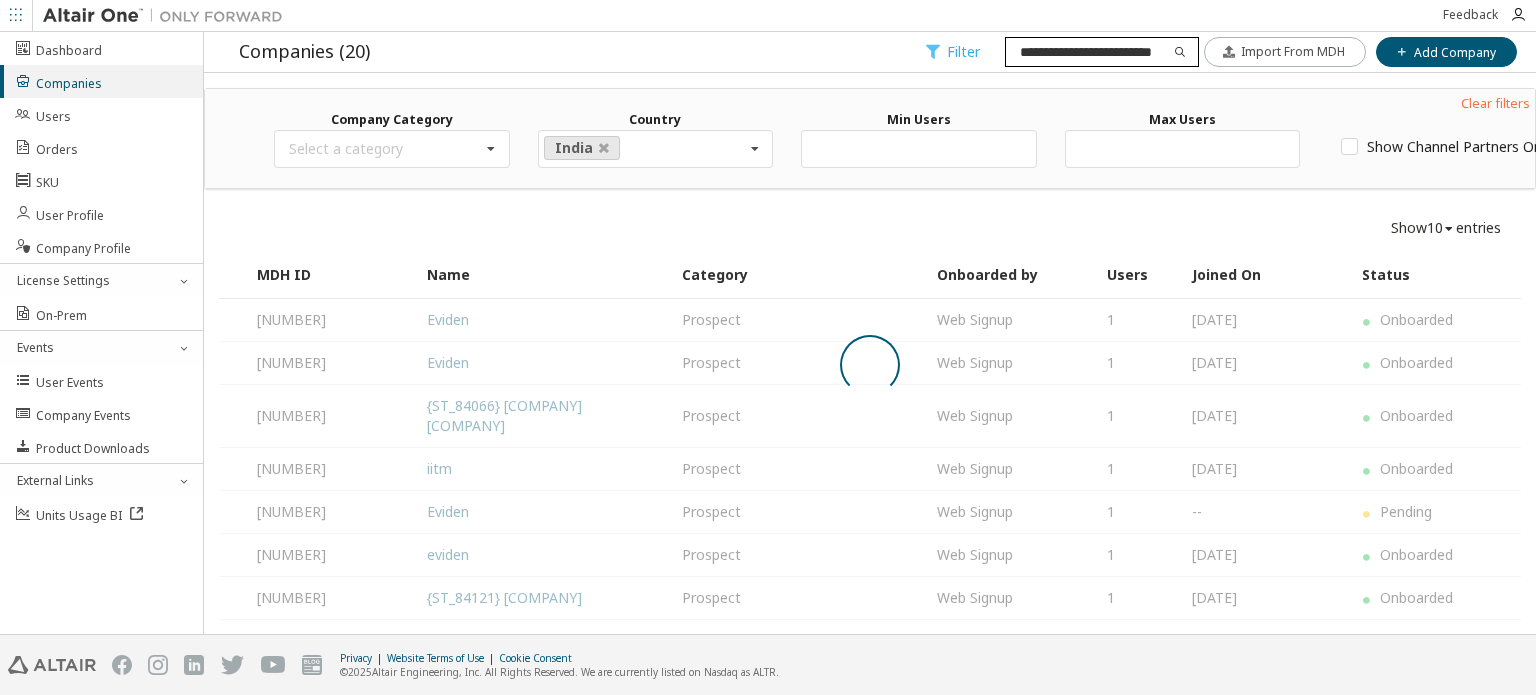 scroll, scrollTop: 0, scrollLeft: 21, axis: horizontal 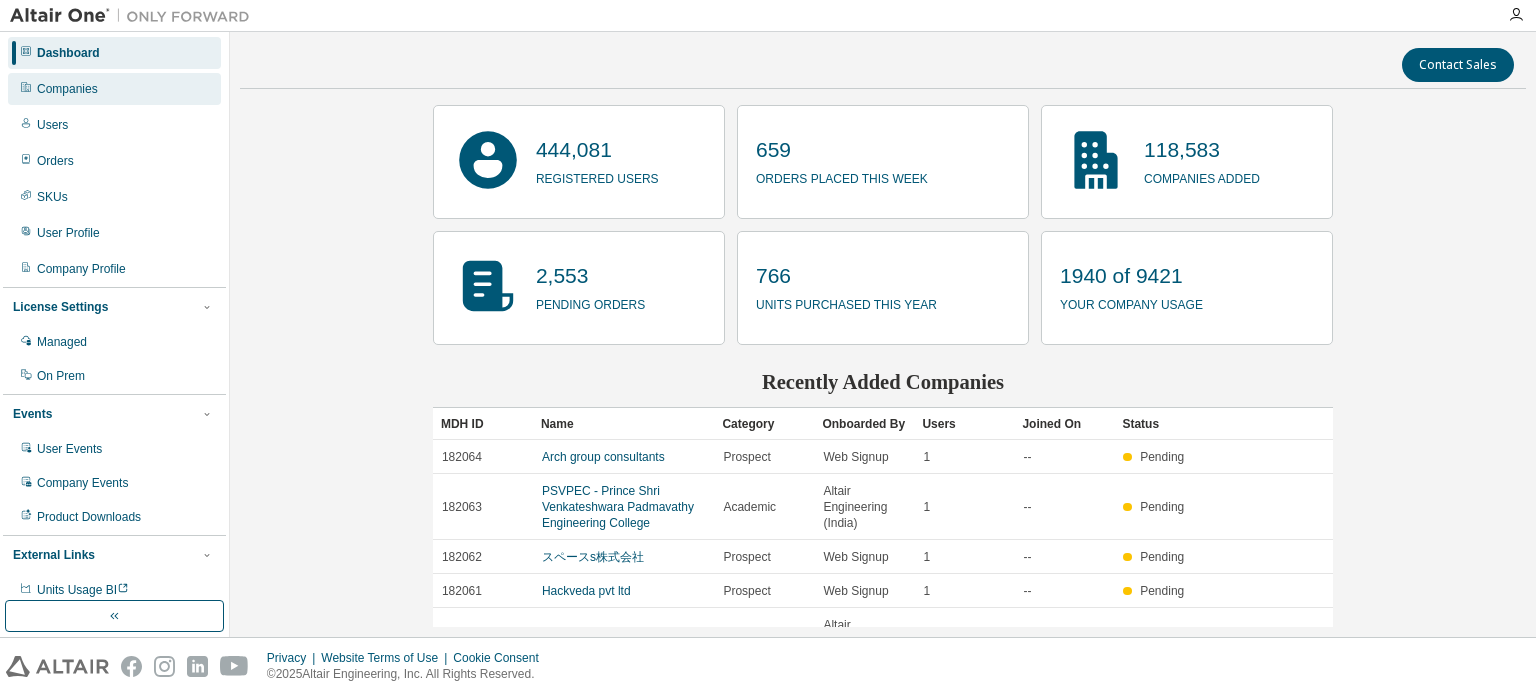 click on "Companies" at bounding box center [67, 89] 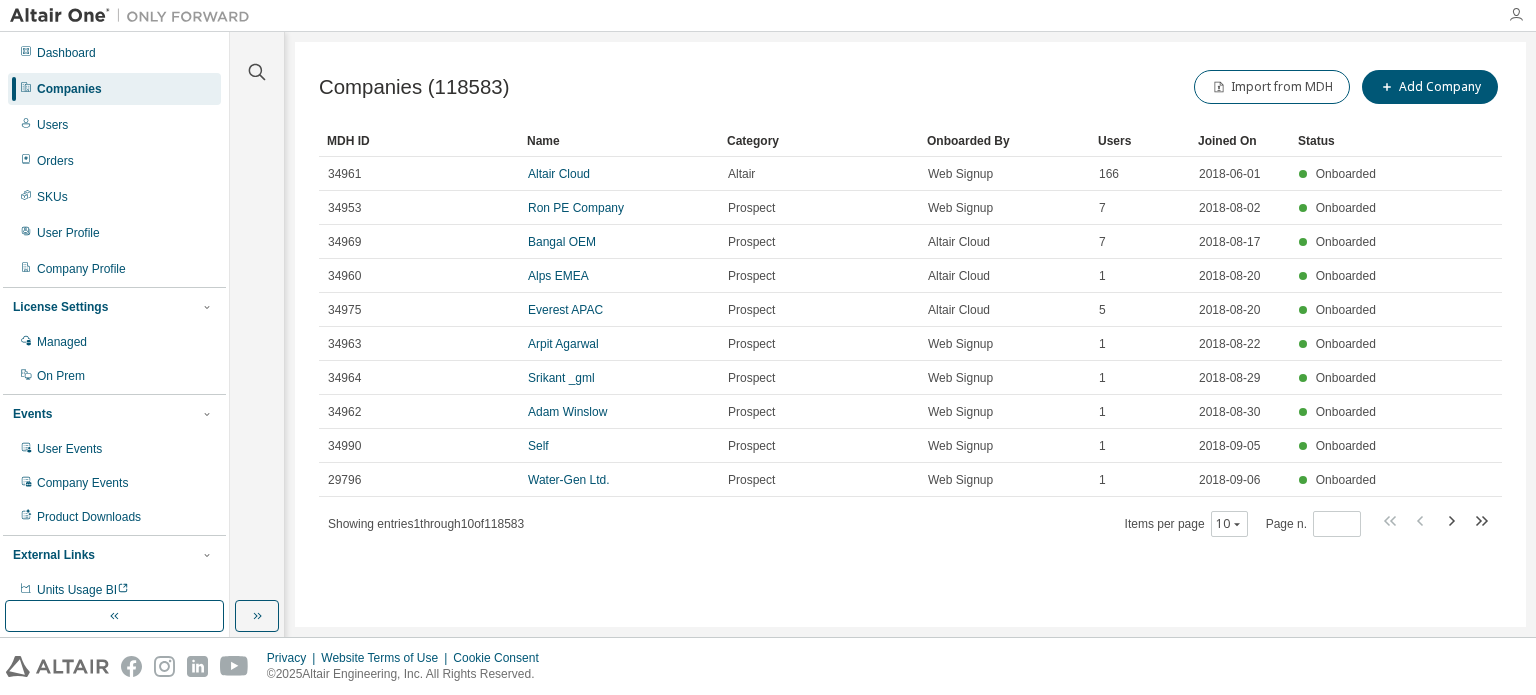 click at bounding box center [1516, 15] 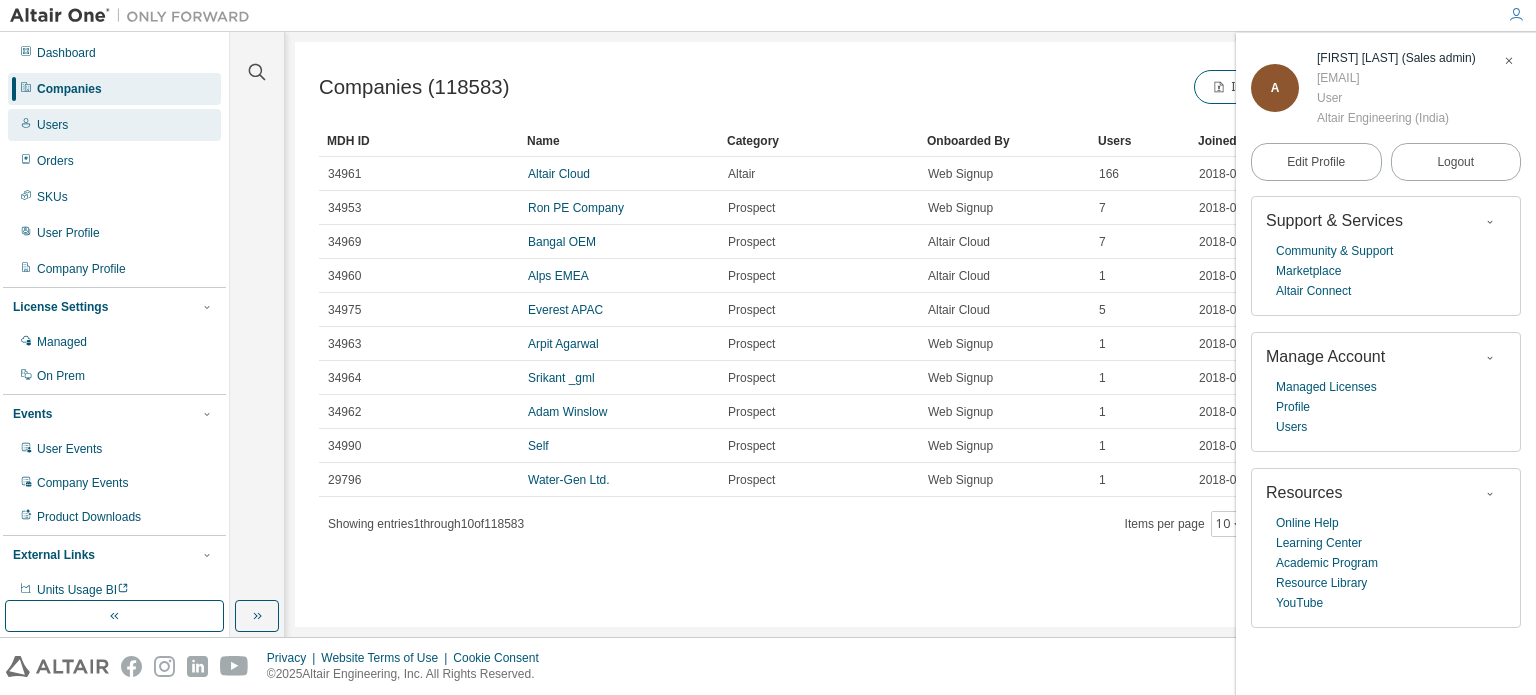 click on "Users" at bounding box center [114, 125] 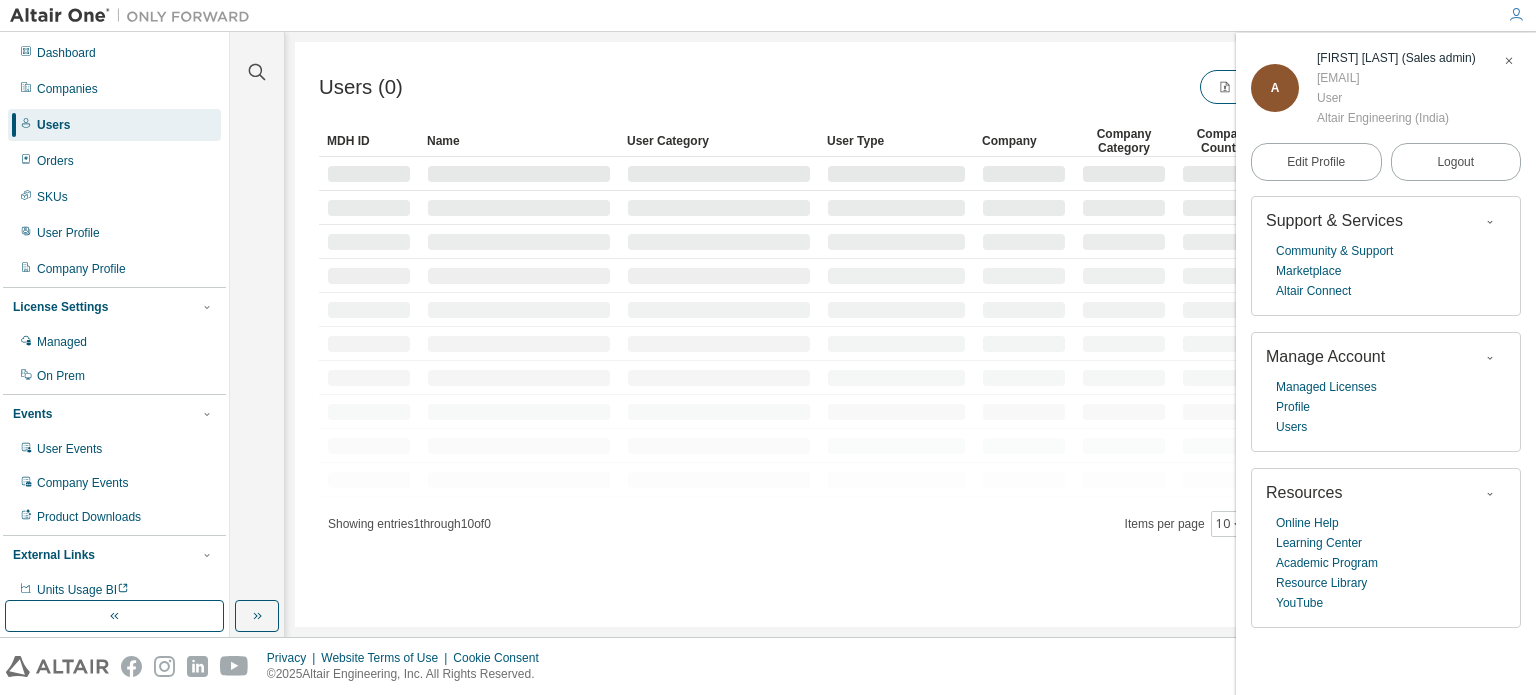 click at bounding box center (1509, 61) 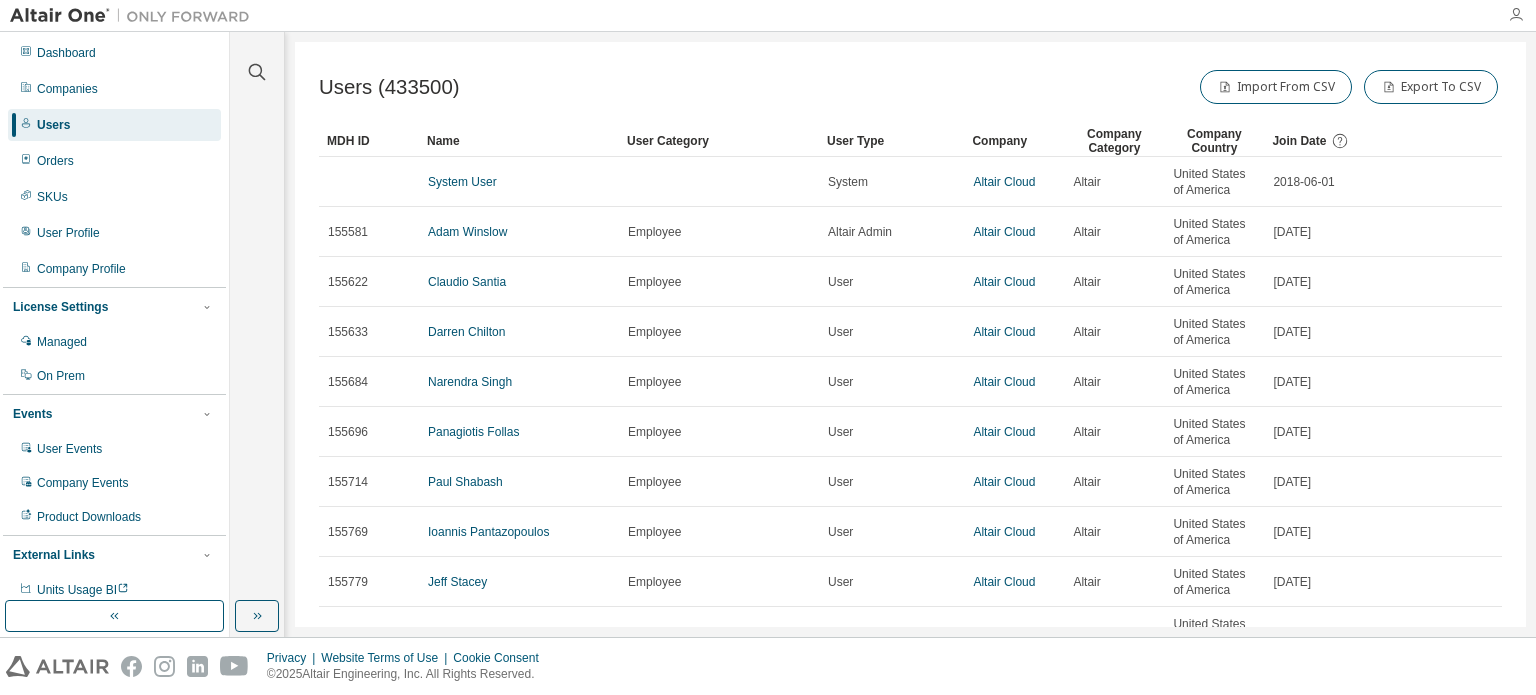click at bounding box center [1516, 15] 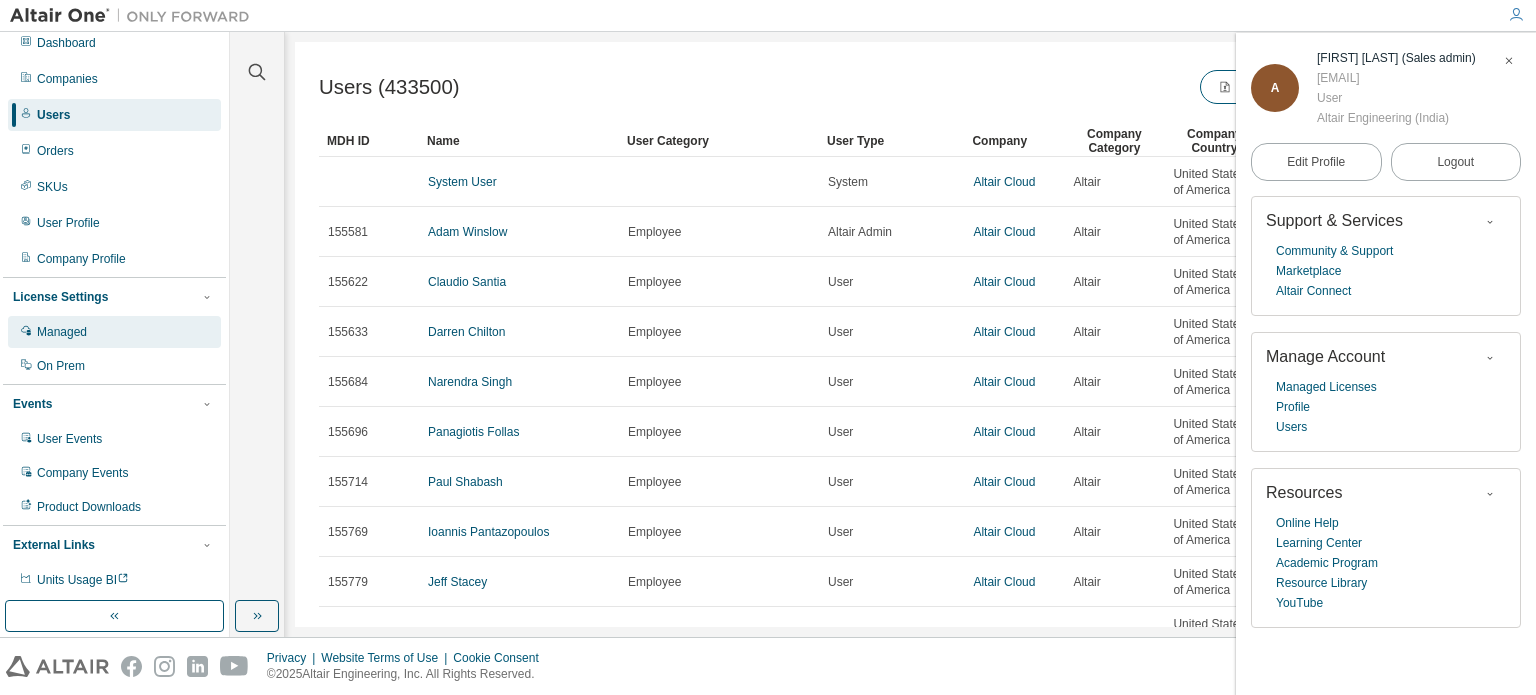 scroll, scrollTop: 9, scrollLeft: 0, axis: vertical 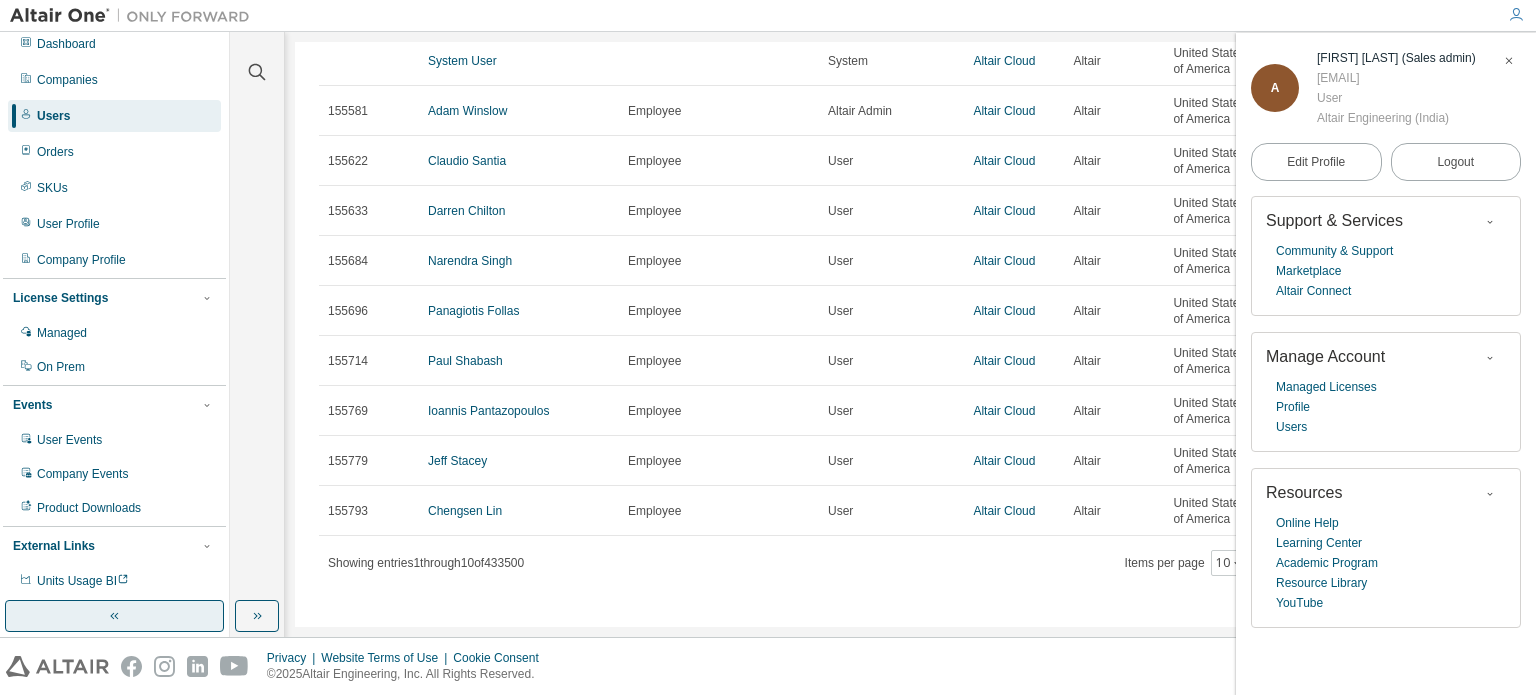 click at bounding box center (114, 616) 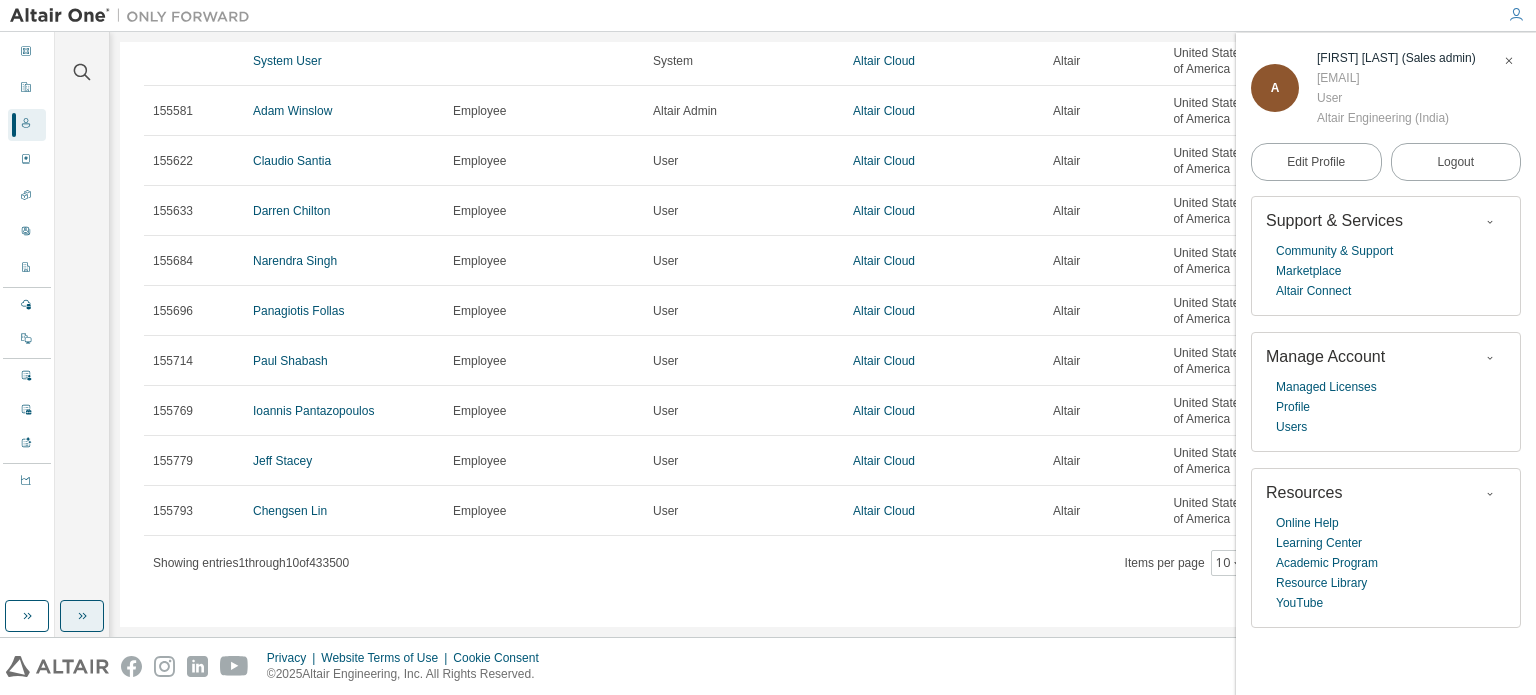 click 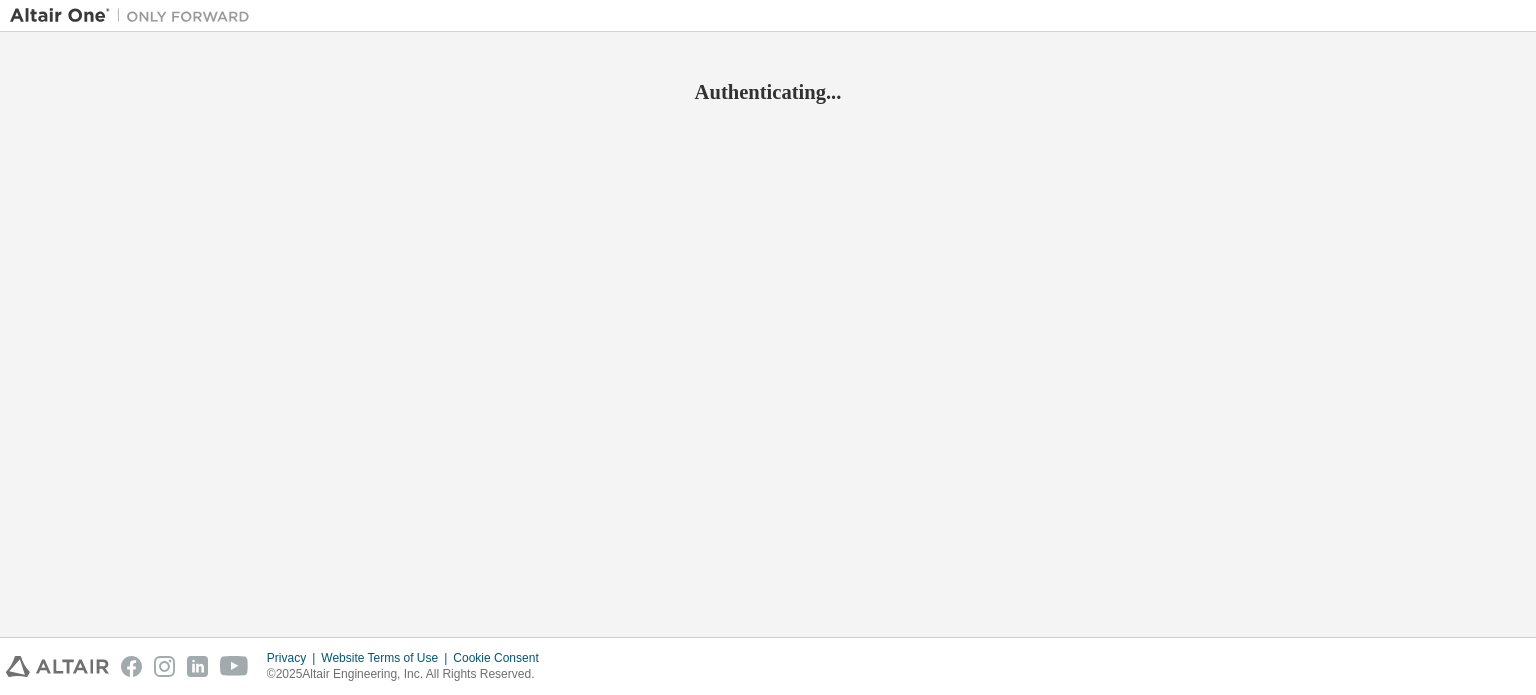 scroll, scrollTop: 0, scrollLeft: 0, axis: both 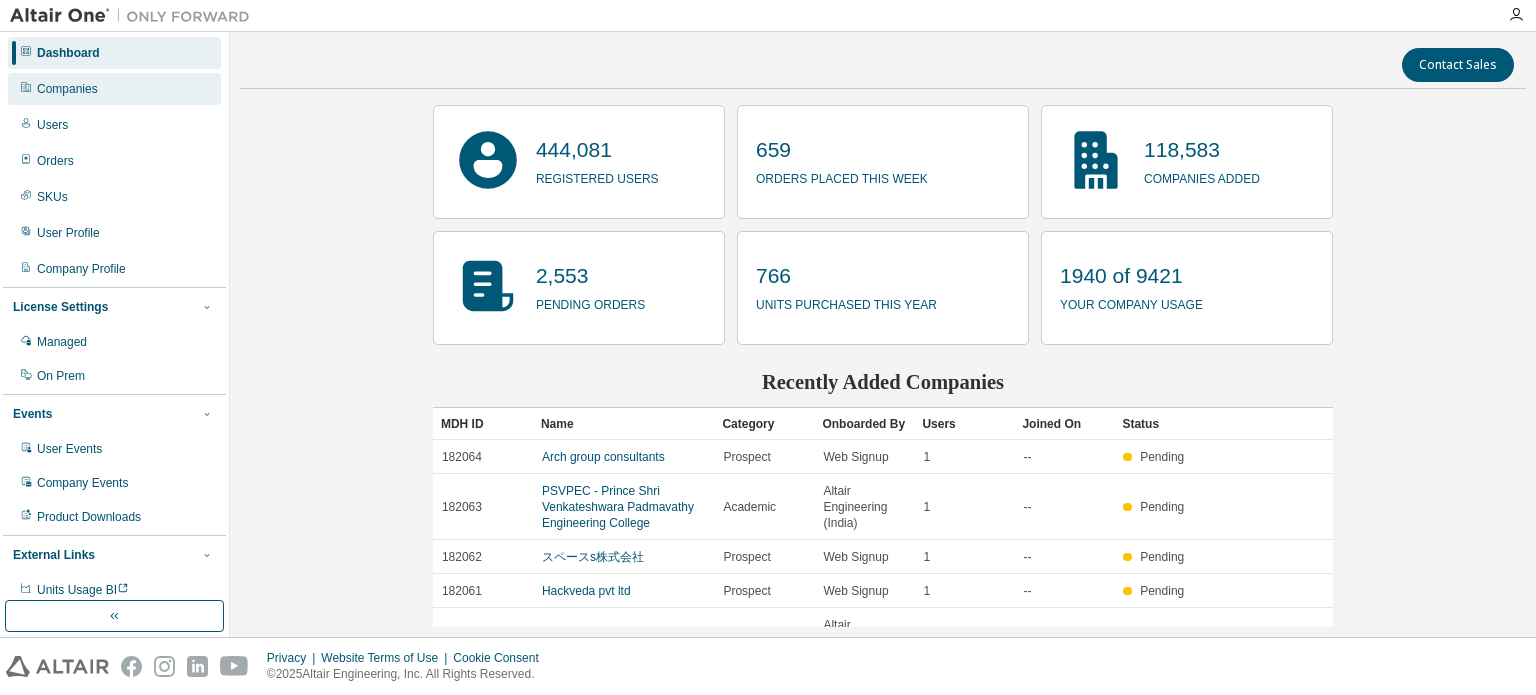 click on "Companies" at bounding box center (114, 89) 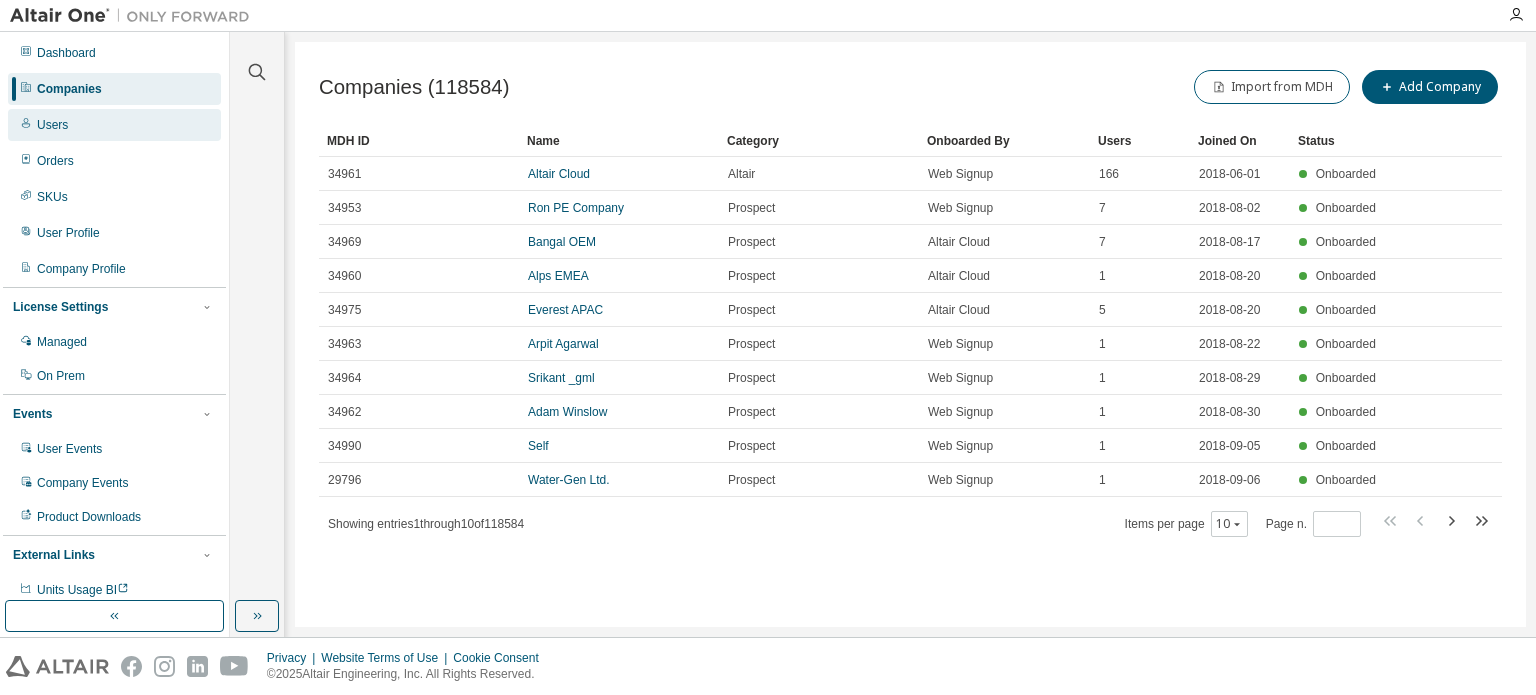 click on "Users" at bounding box center [114, 125] 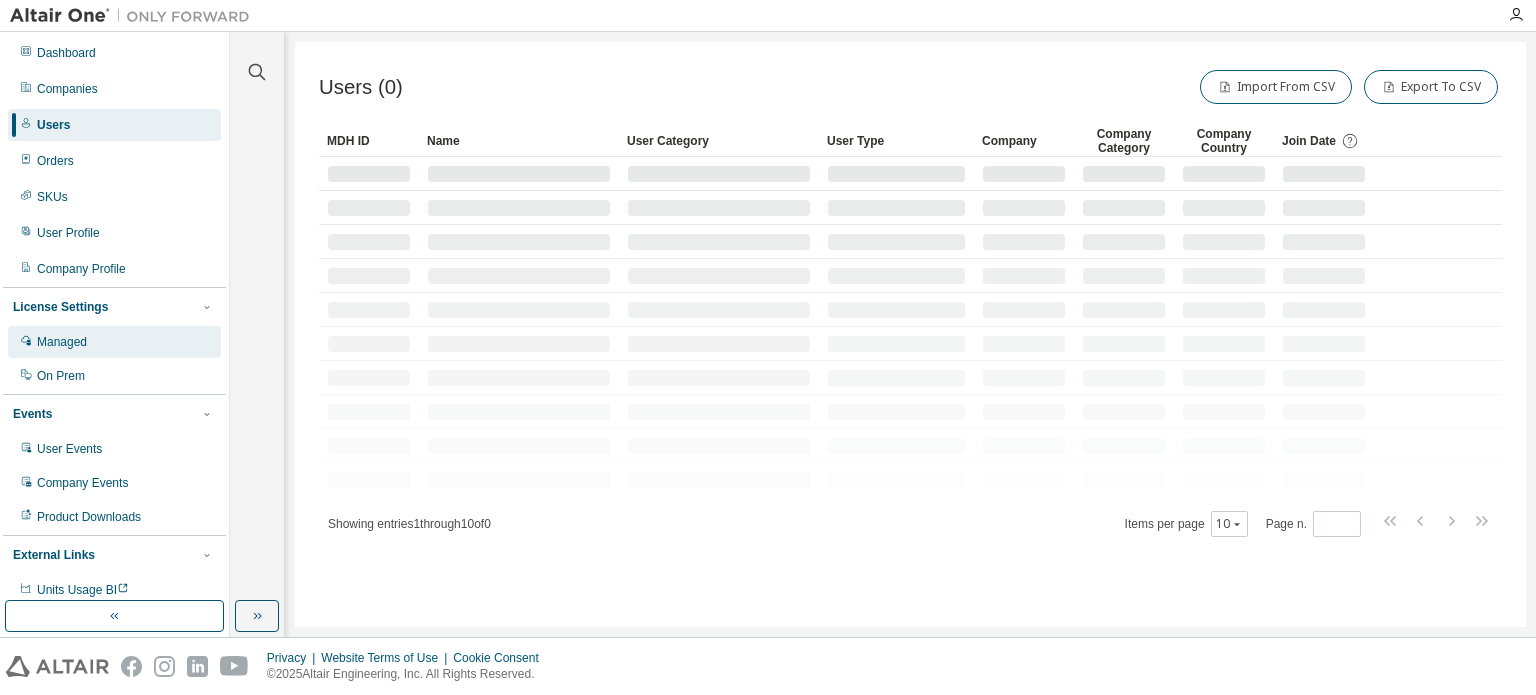 click on "Managed" at bounding box center [114, 342] 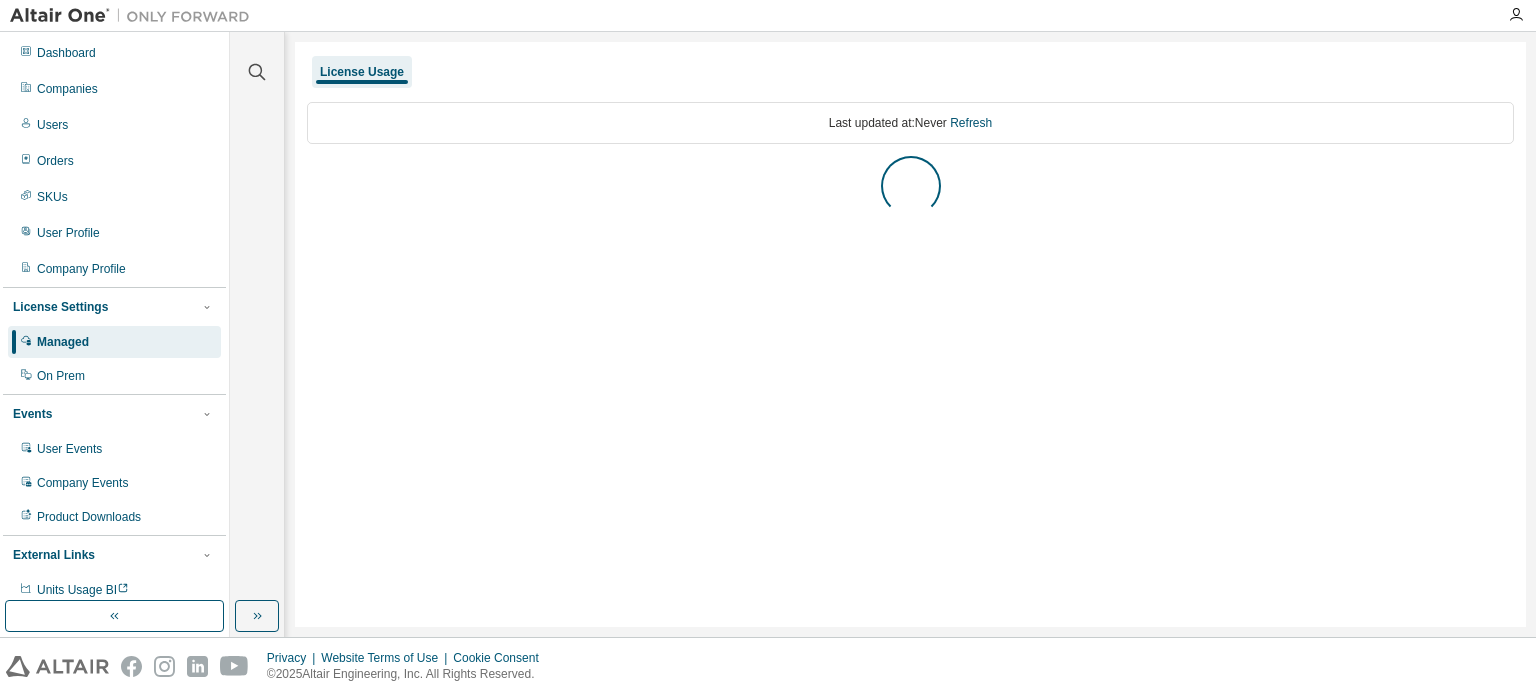 scroll, scrollTop: 10, scrollLeft: 0, axis: vertical 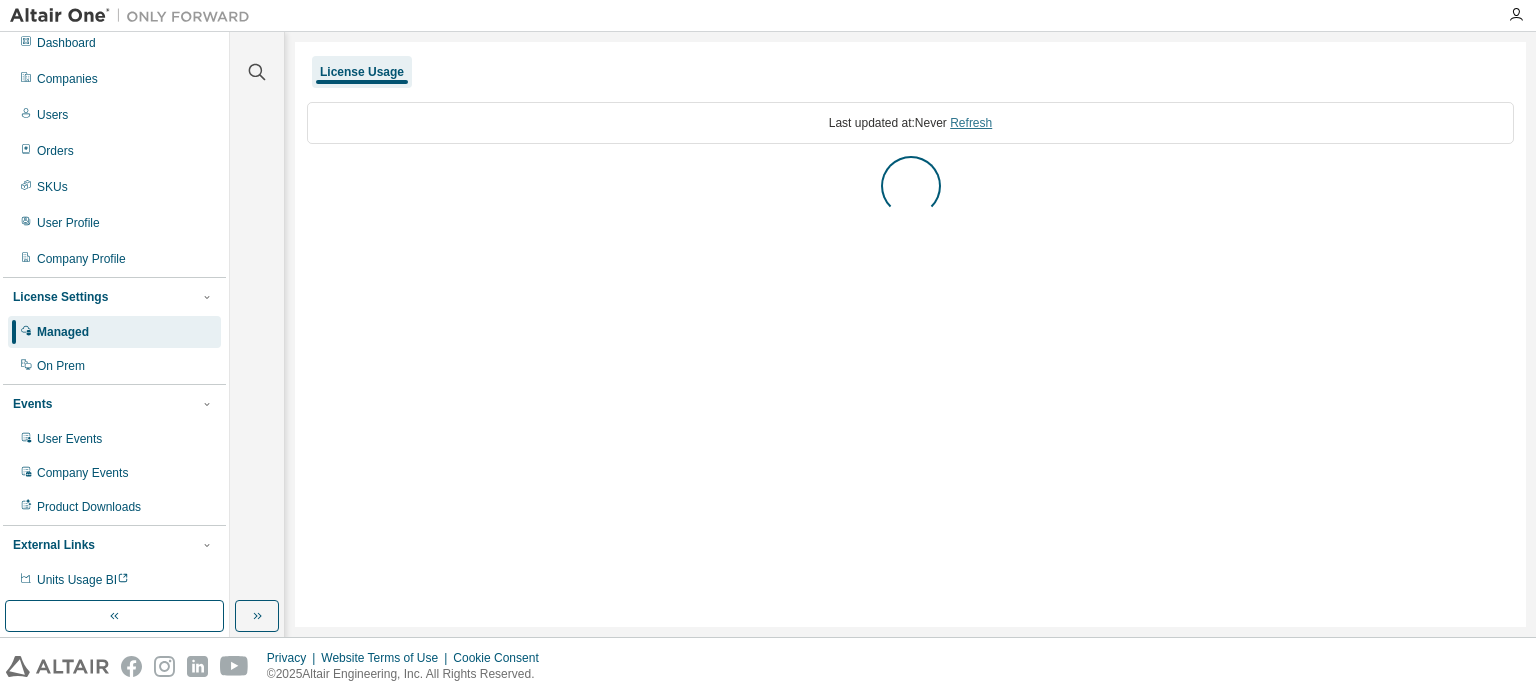 click on "Refresh" at bounding box center (971, 123) 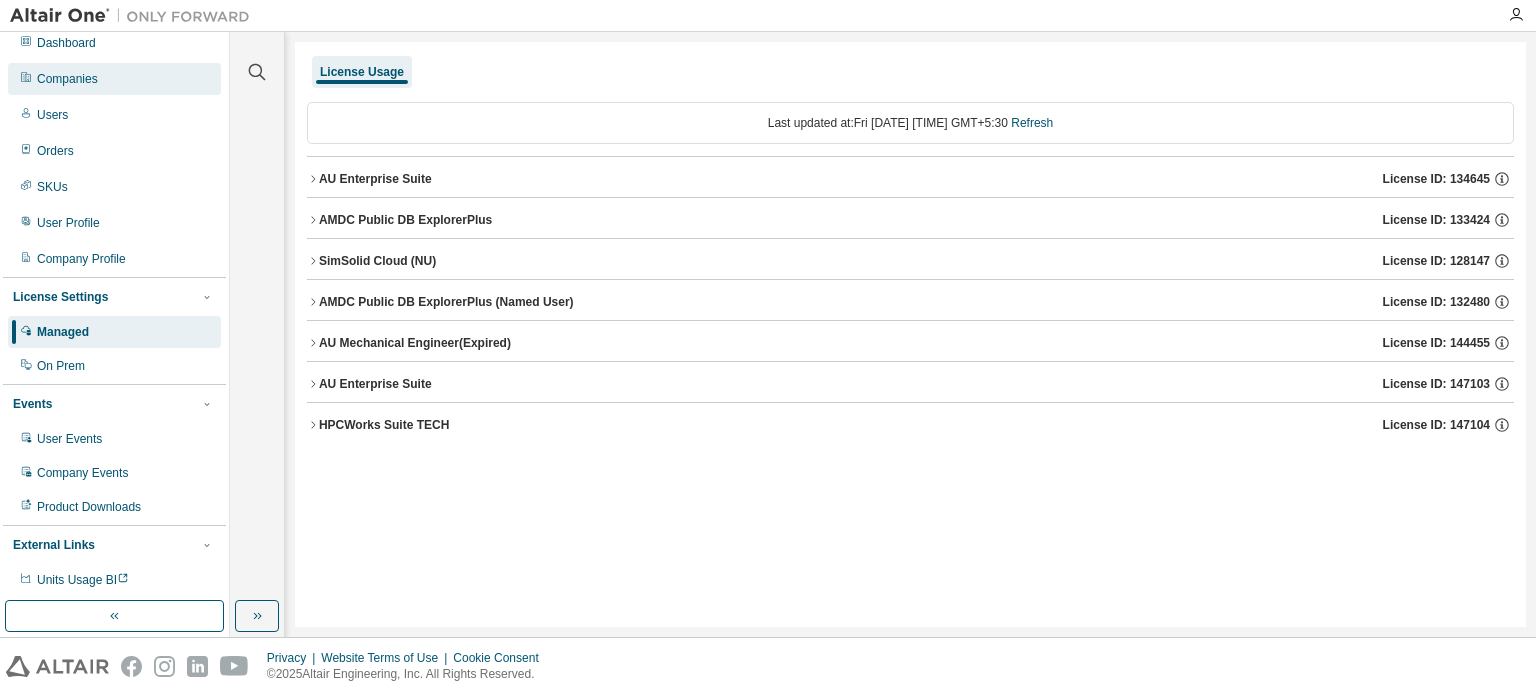 click on "Companies" at bounding box center (67, 79) 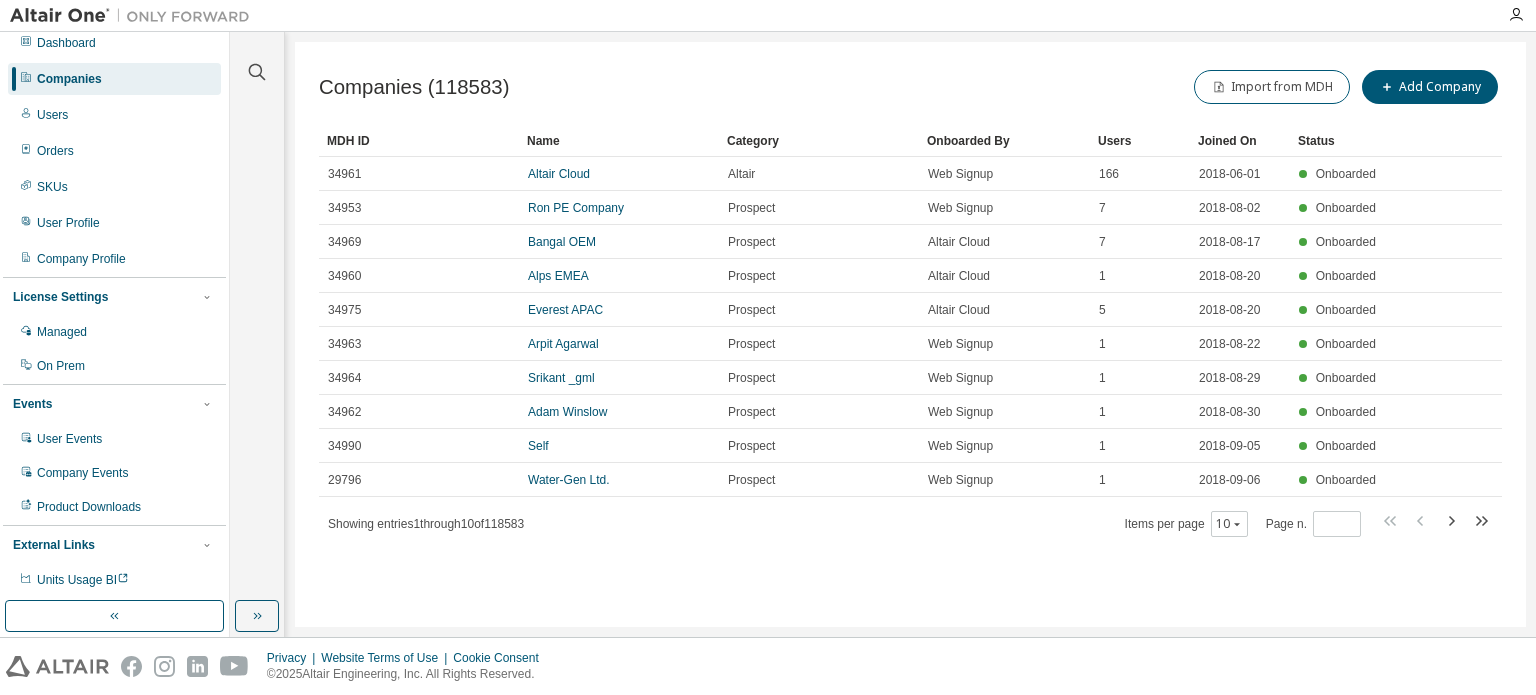 click on "MDH ID Name Category Onboarded By Users Joined On Status 34961 Altair Cloud Altair Web Signup 166 2018-06-01 Onboarded 34953 Ron PE Company Prospect Web Signup 7 2018-08-02 Onboarded 34969 Bangal OEM Prospect Altair Cloud 7 2018-08-17 Onboarded 34960 Alps EMEA Prospect Altair Cloud 1 2018-08-20 Onboarded 34975 Everest APAC Prospect Altair Cloud 5 2018-08-20 Onboarded 34963 Arpit Agarwal Prospect Web Signup 1 2018-08-22 Onboarded 34964 Srikant _gml Prospect Web Signup 1 2018-08-29 Onboarded 34962 Adam Winslow Prospect Web Signup 1 2018-08-30 Onboarded 34990 Self Prospect Web Signup 1 2018-09-05 Onboarded 29796 Water-Gen Ltd. Prospect Web Signup 1 2018-09-06 Onboarded Showing entries  1  through  10  of  118583 Items per page 10 Page n. *" at bounding box center (910, 331) 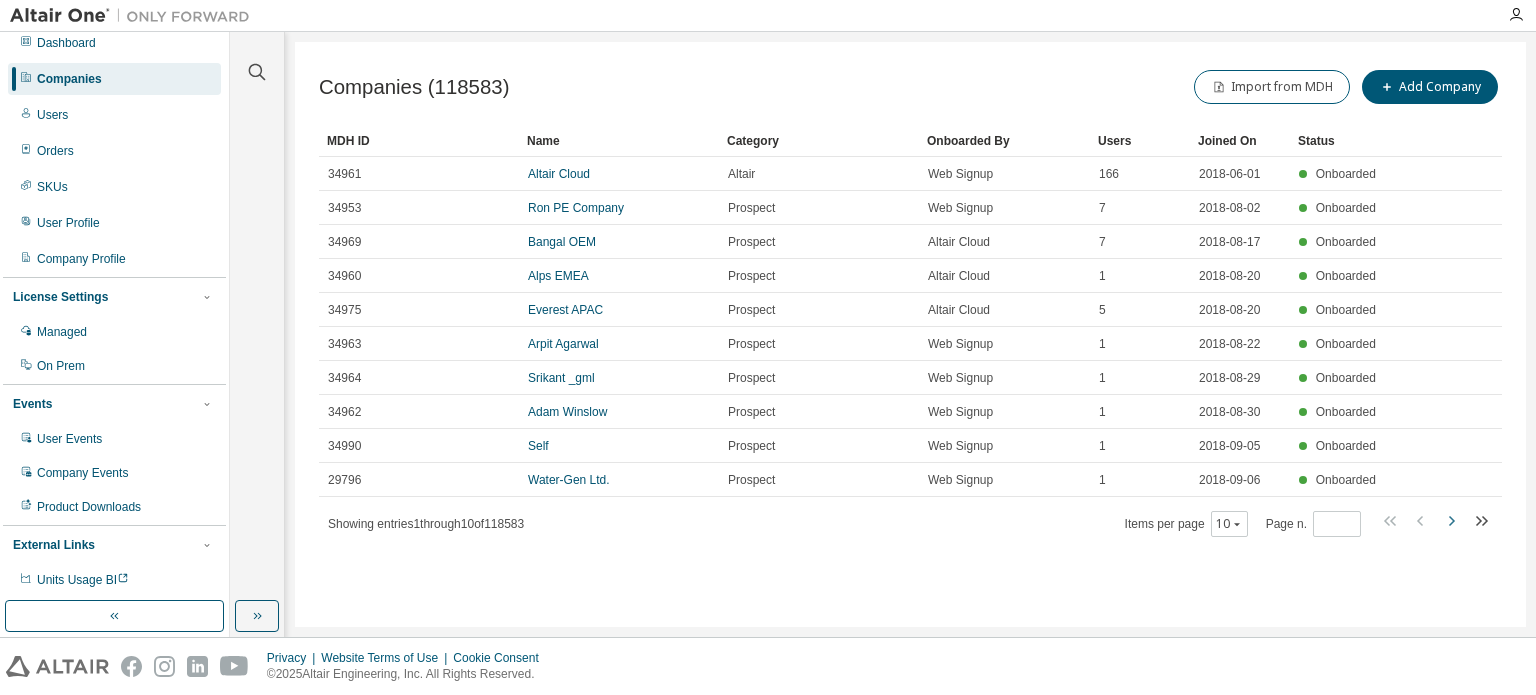 click at bounding box center (1451, 523) 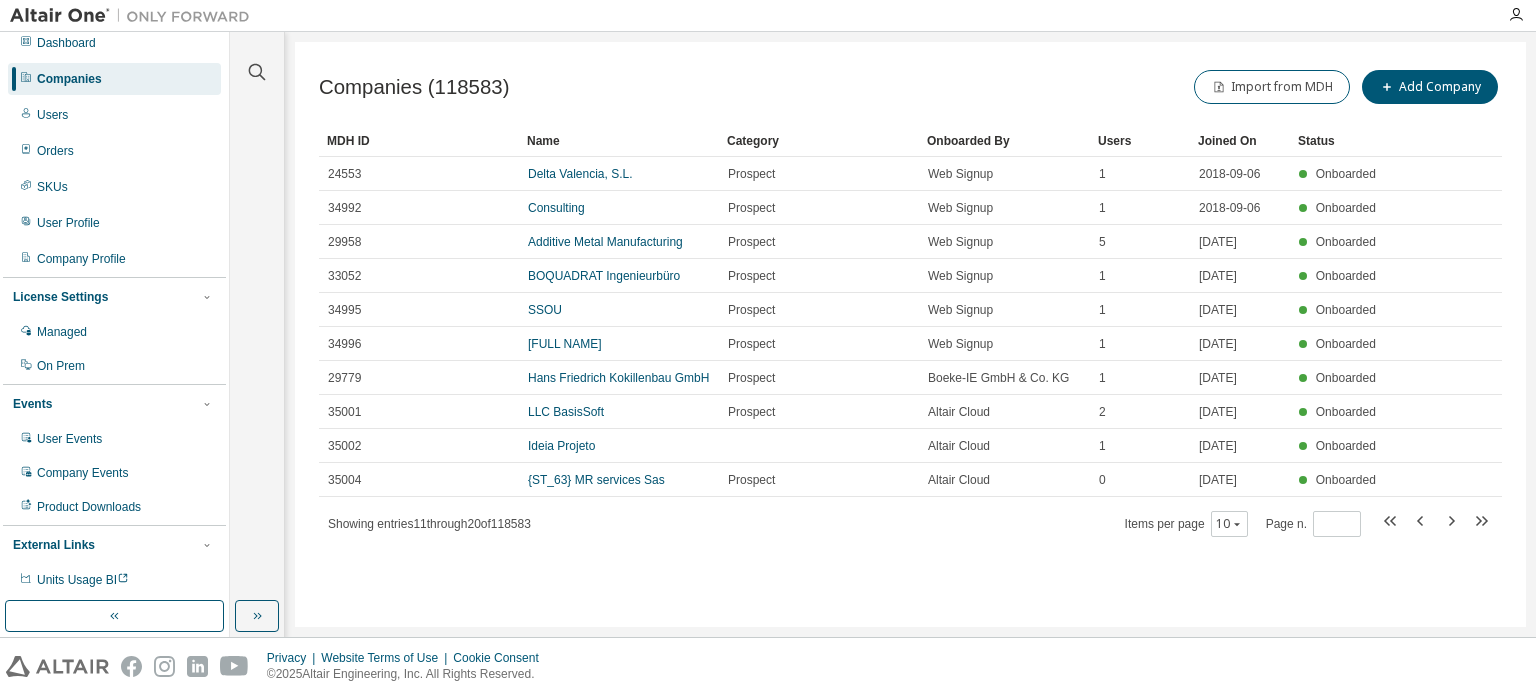 click on "Showing entries  11  through  20  of  118583" at bounding box center [429, 524] 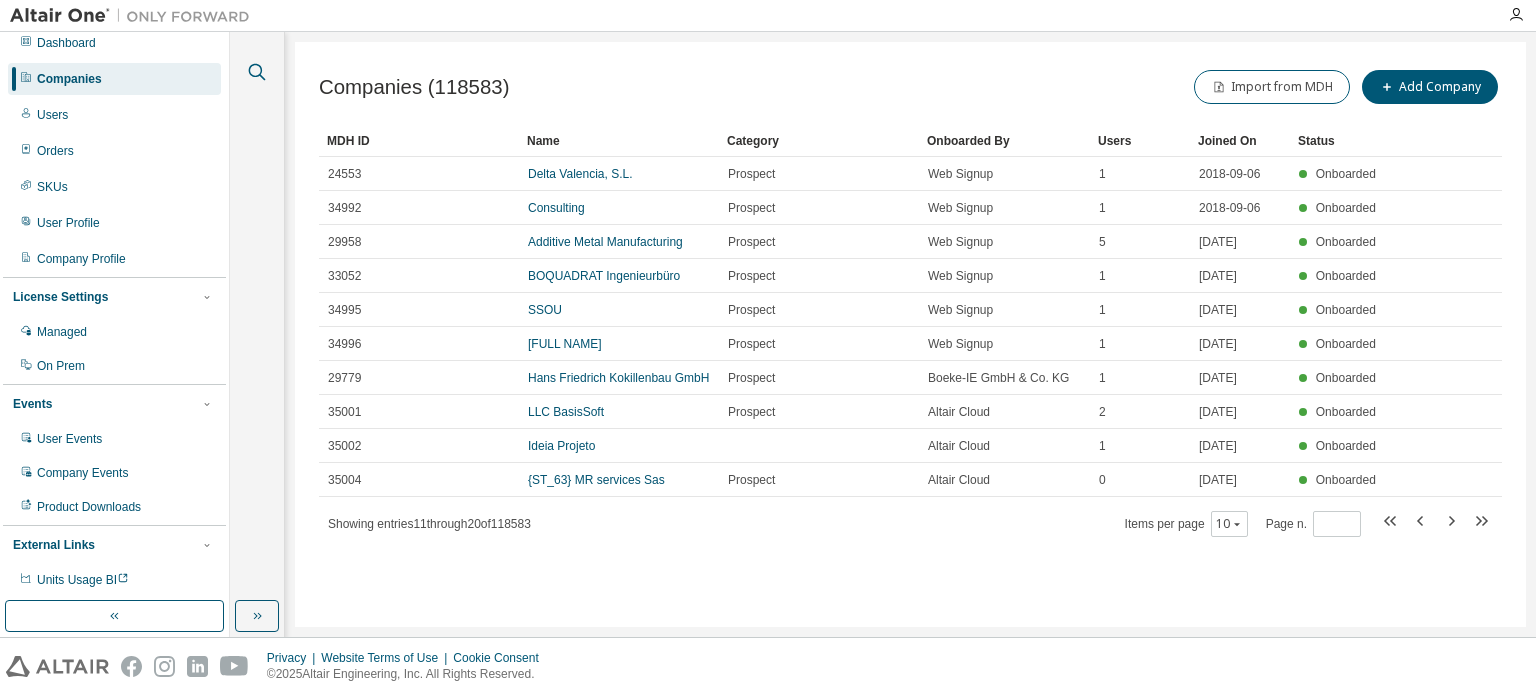click 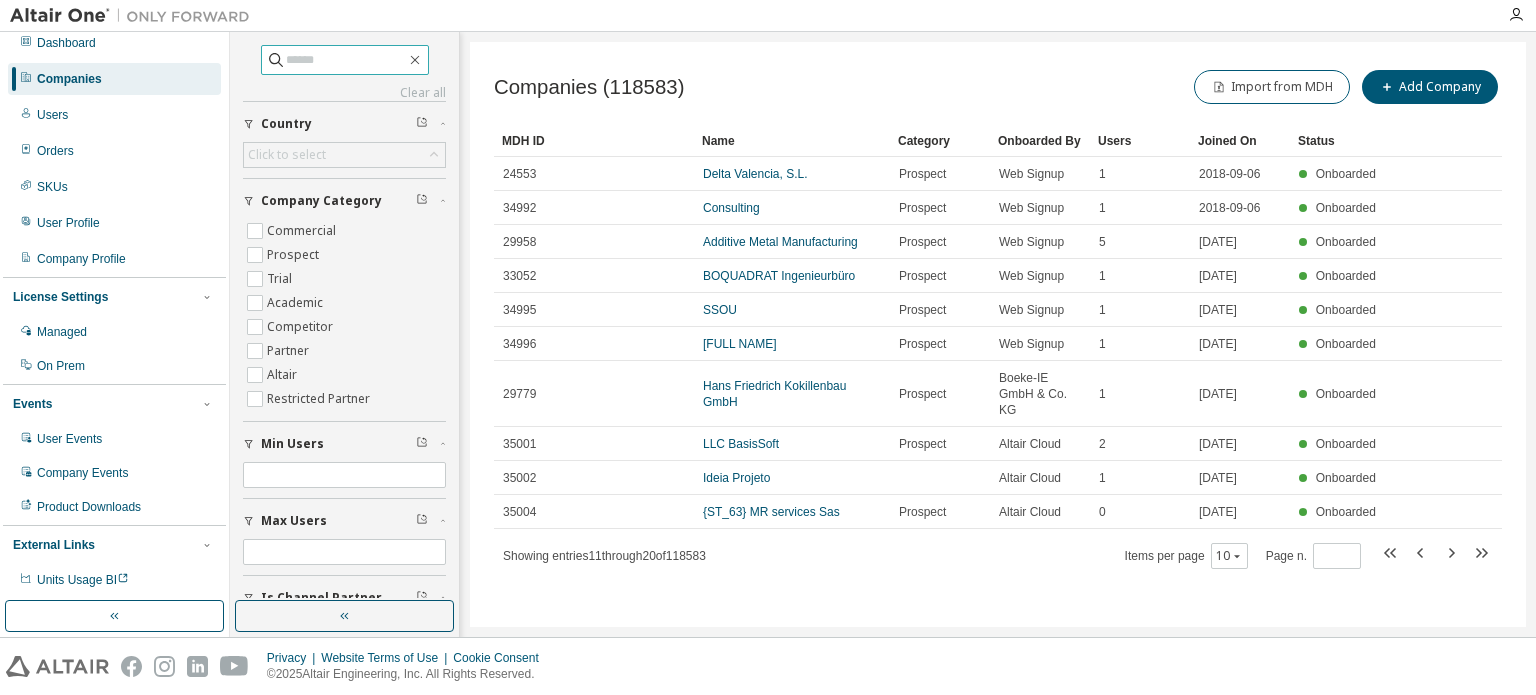 click at bounding box center (346, 60) 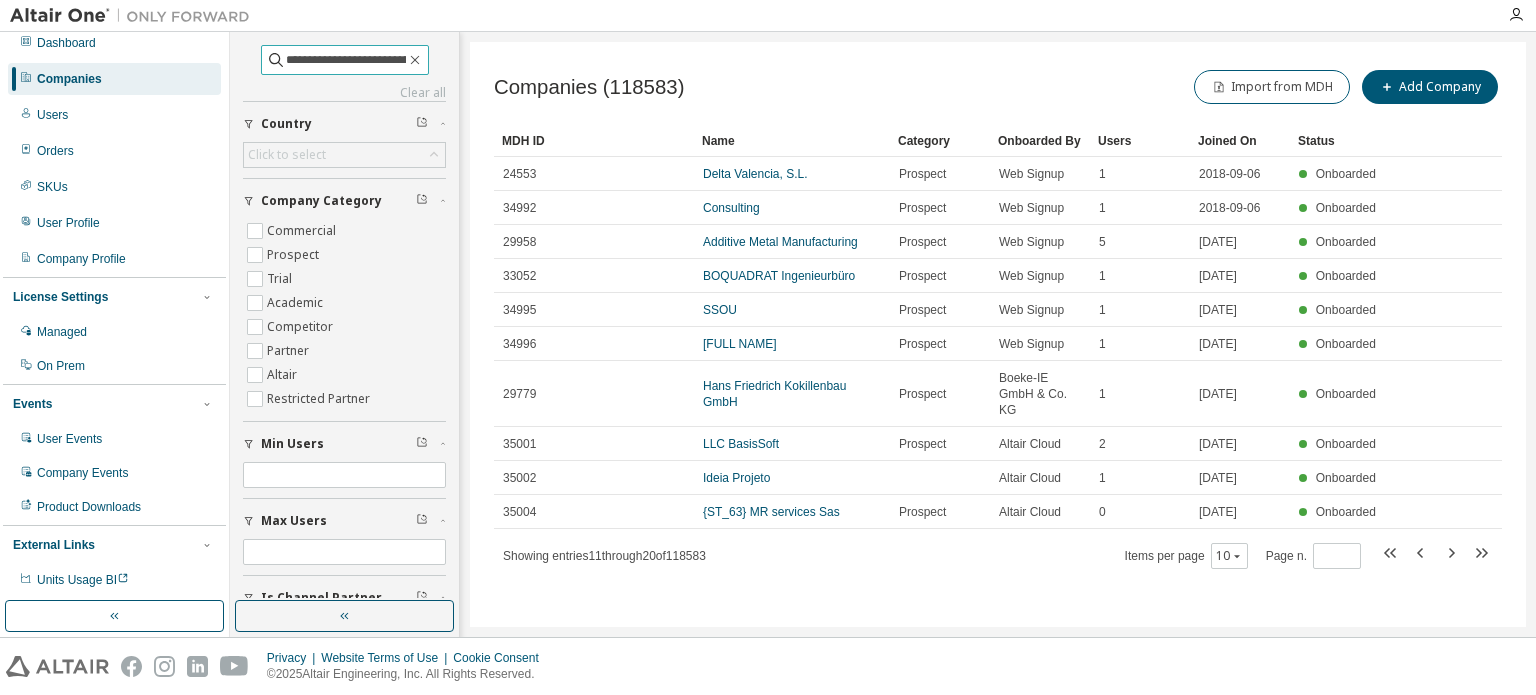 scroll, scrollTop: 0, scrollLeft: 14, axis: horizontal 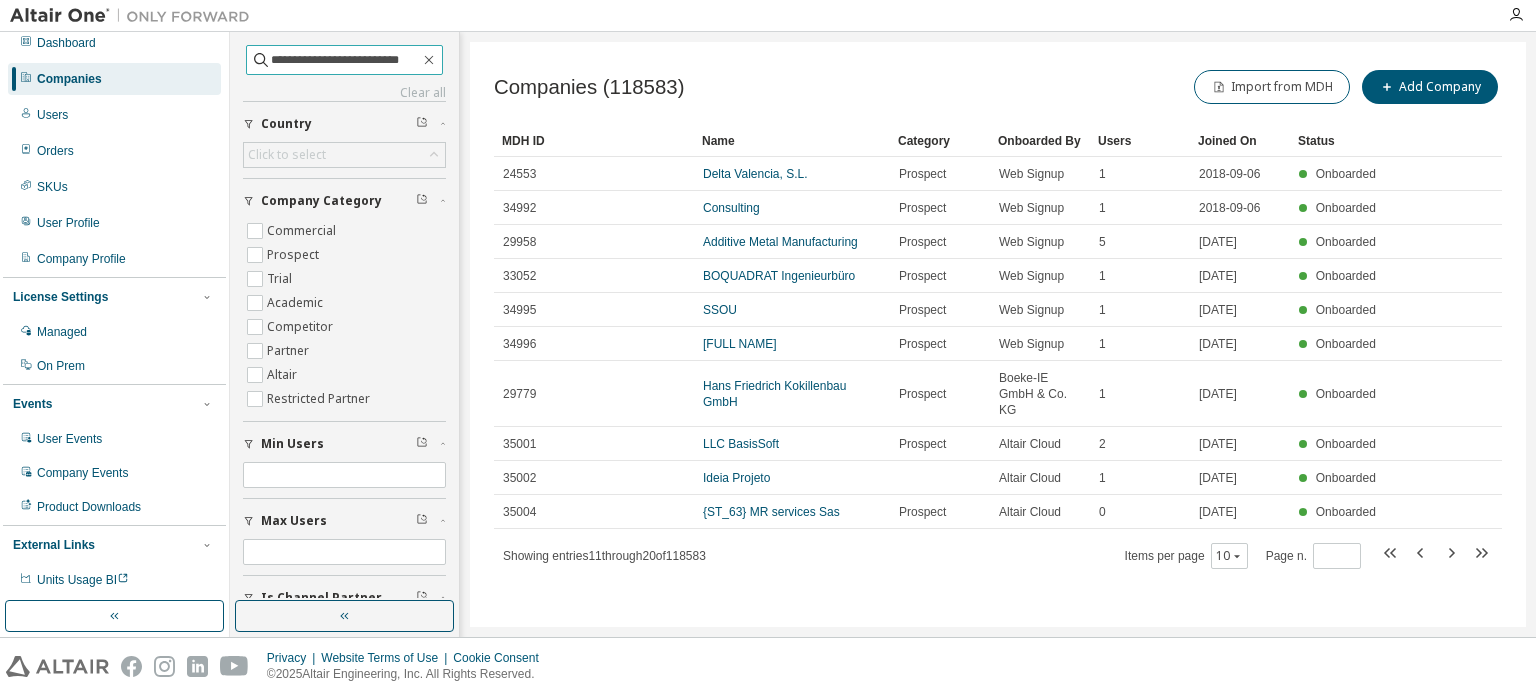 click on "**********" at bounding box center (345, 60) 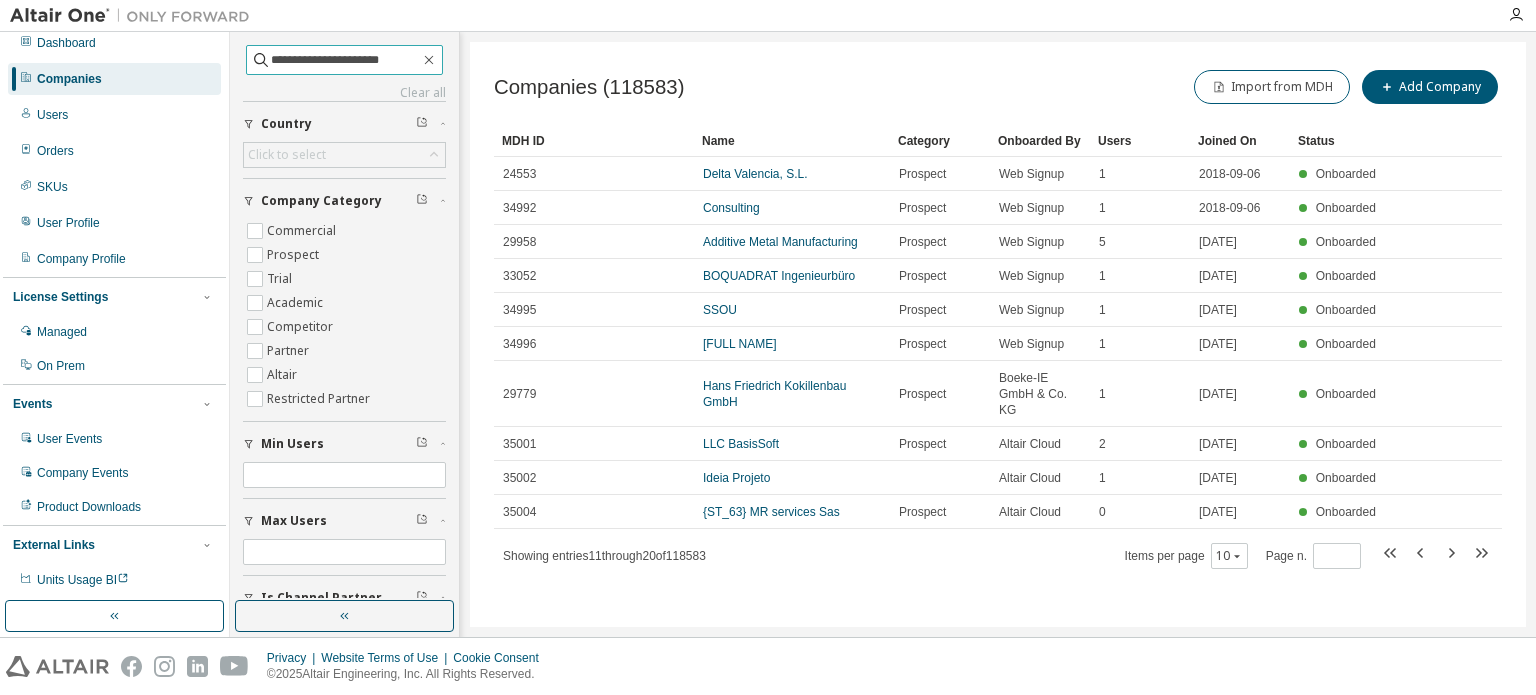 scroll, scrollTop: 0, scrollLeft: 0, axis: both 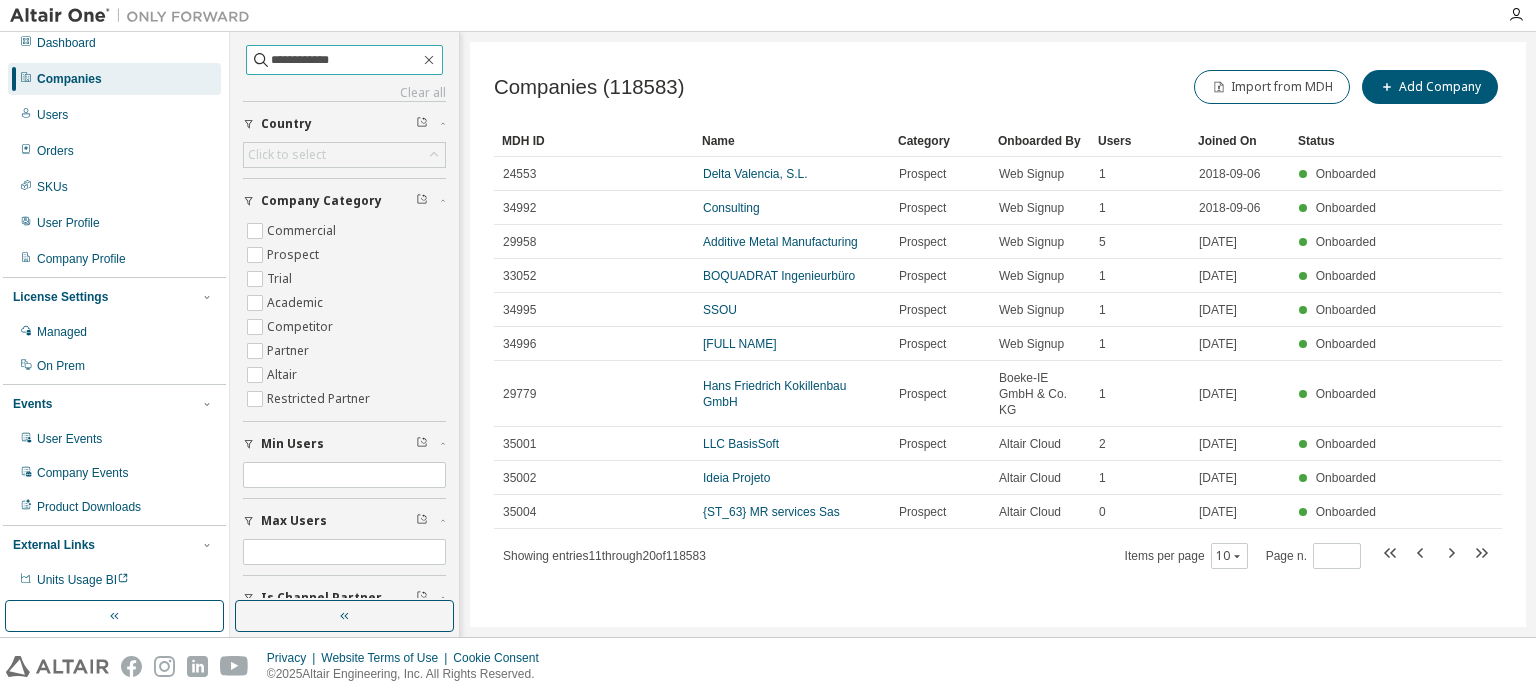 type on "**********" 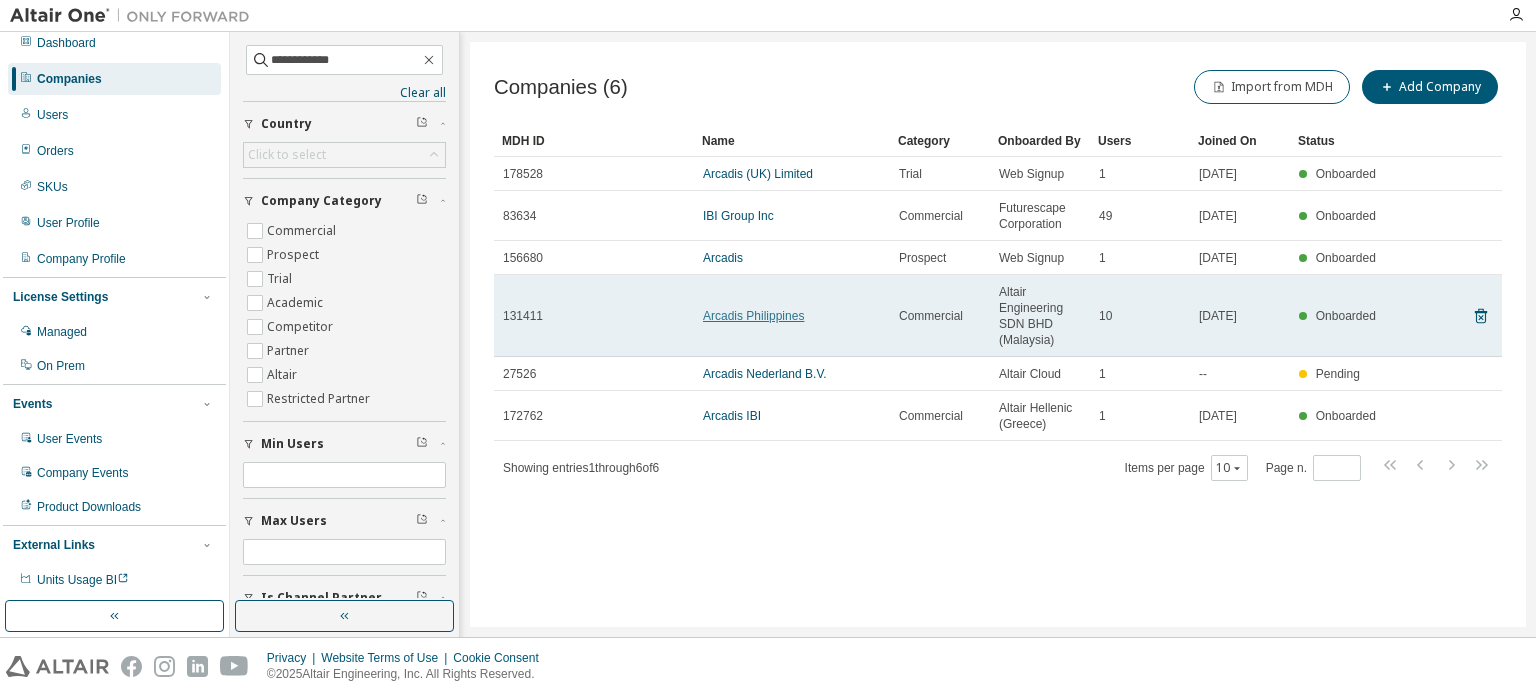 click on "Arcadis Philippines" at bounding box center (753, 316) 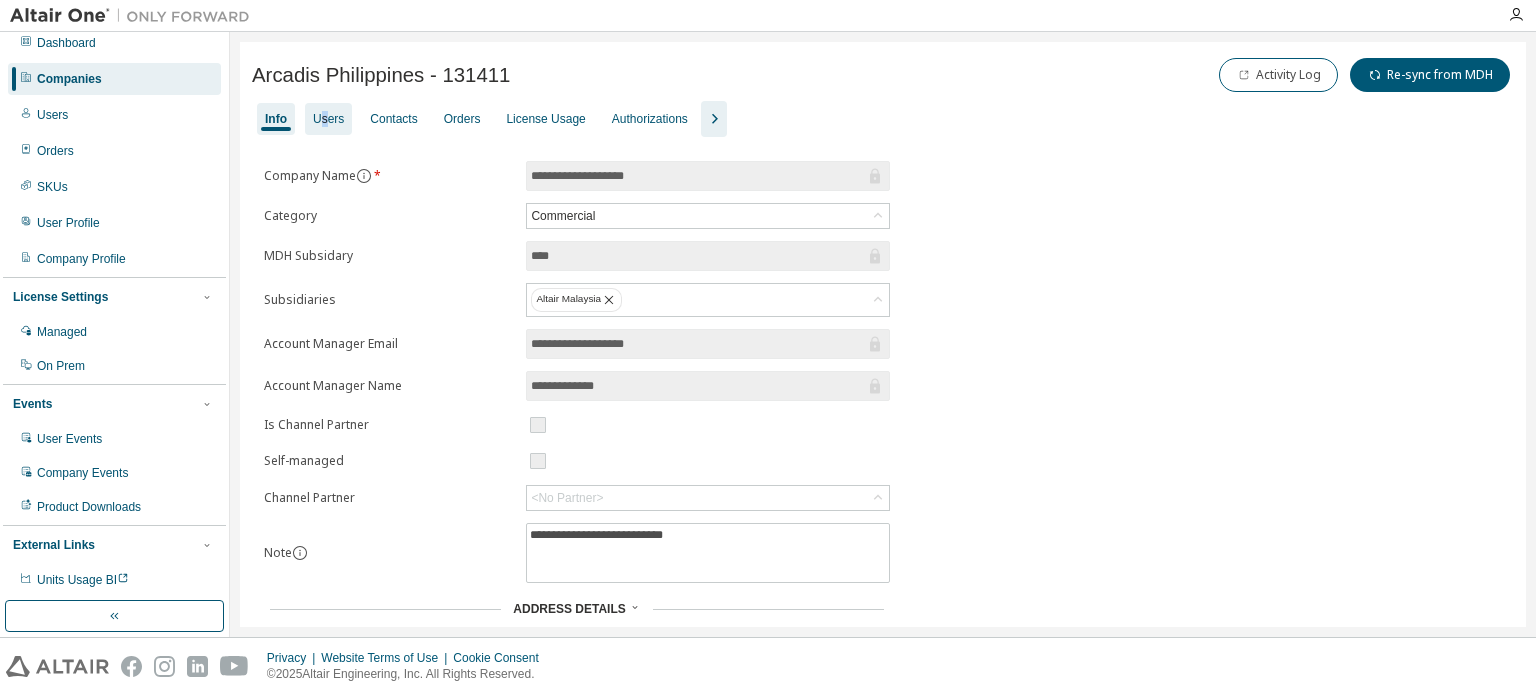 click on "Users" at bounding box center (328, 119) 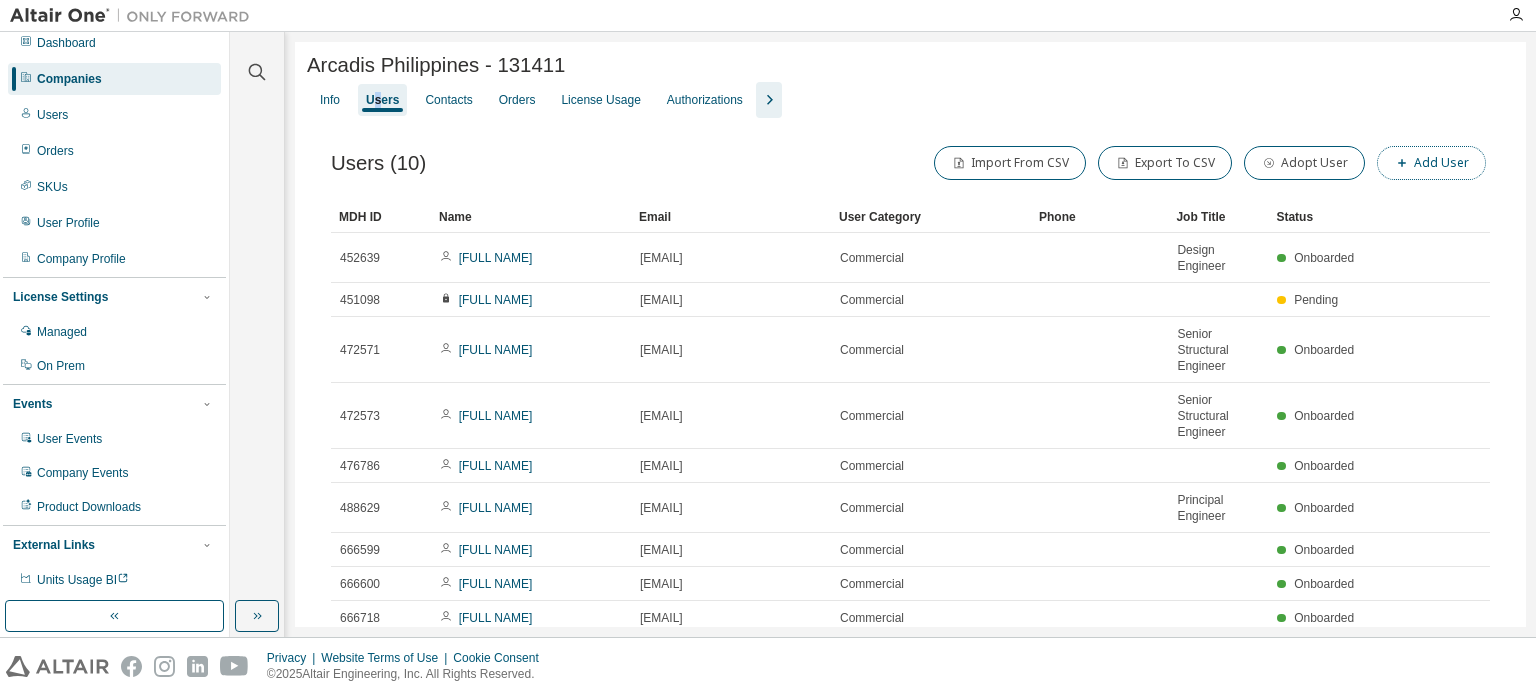 click on "Add User" at bounding box center (1431, 163) 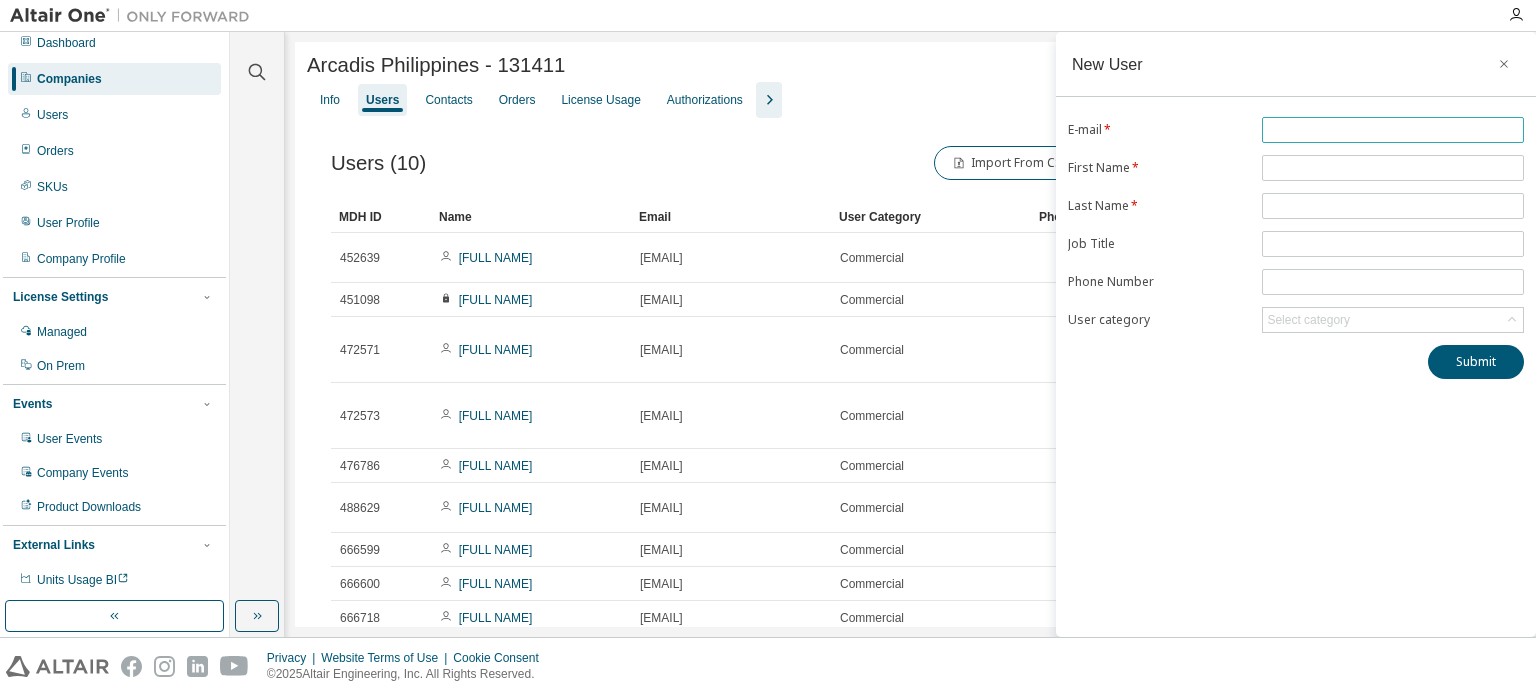 paste on "**********" 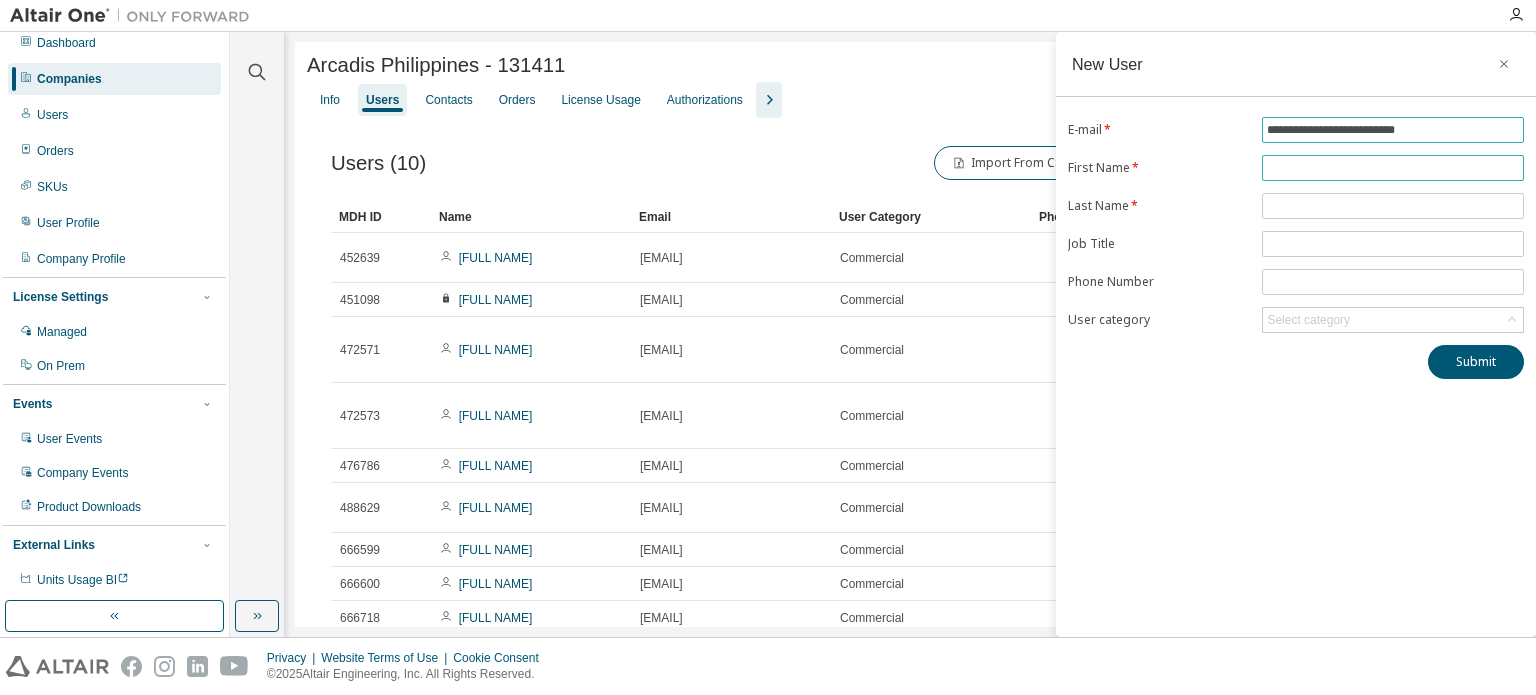 type on "**********" 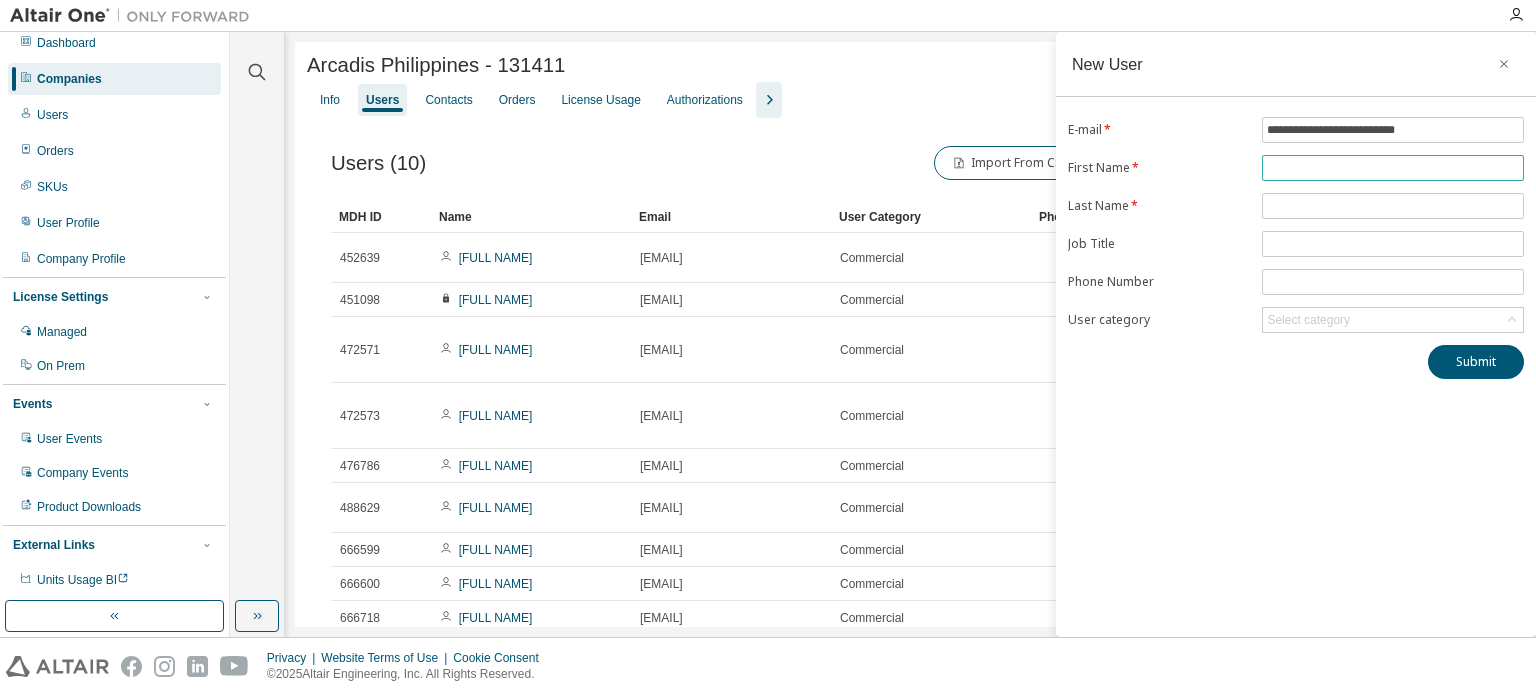 click at bounding box center [1393, 168] 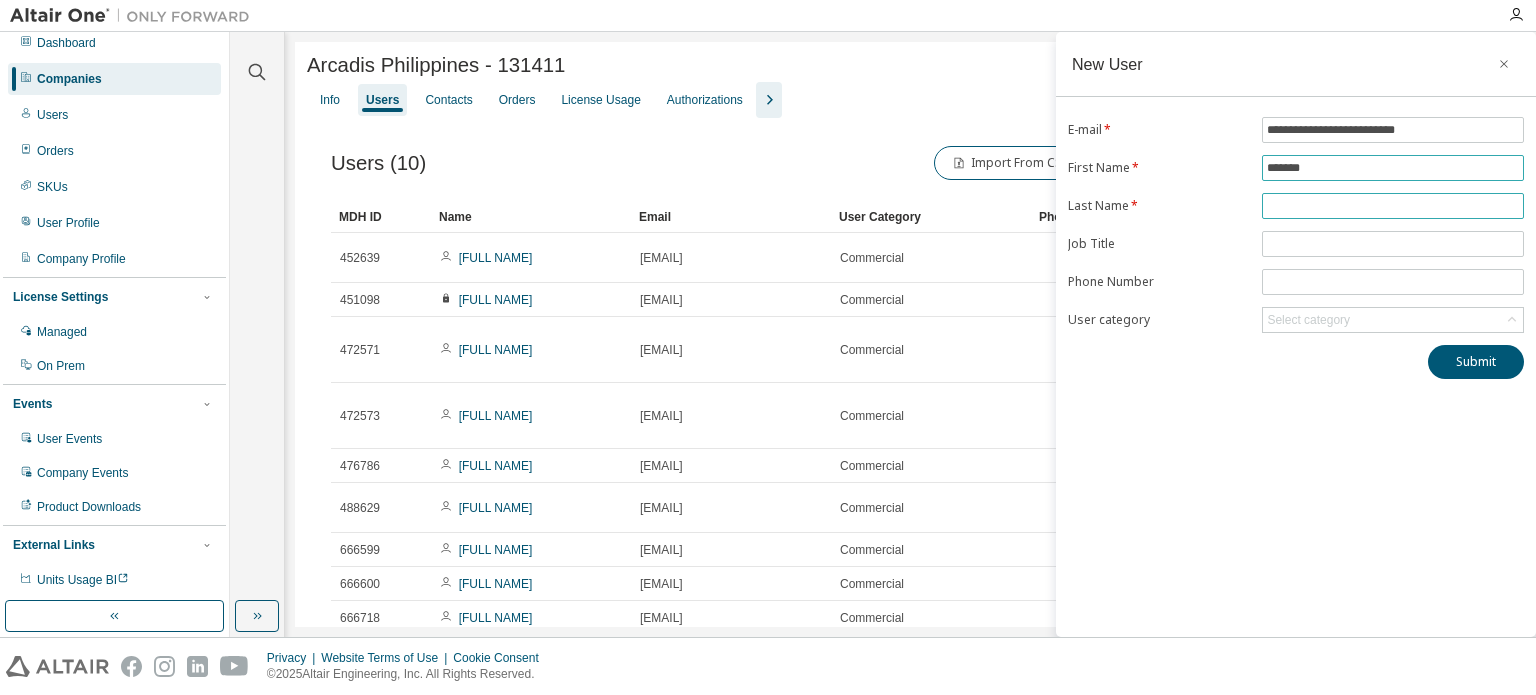 type on "*******" 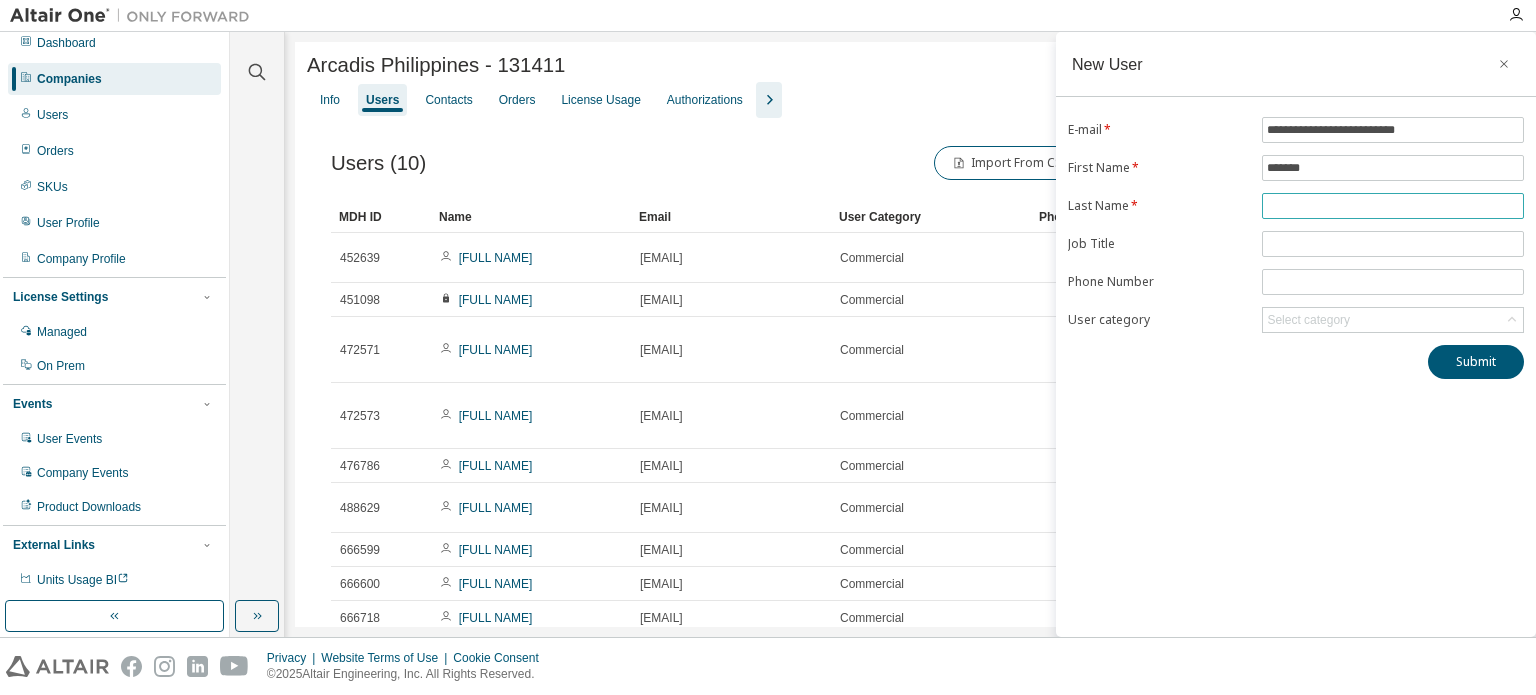 click at bounding box center (1393, 206) 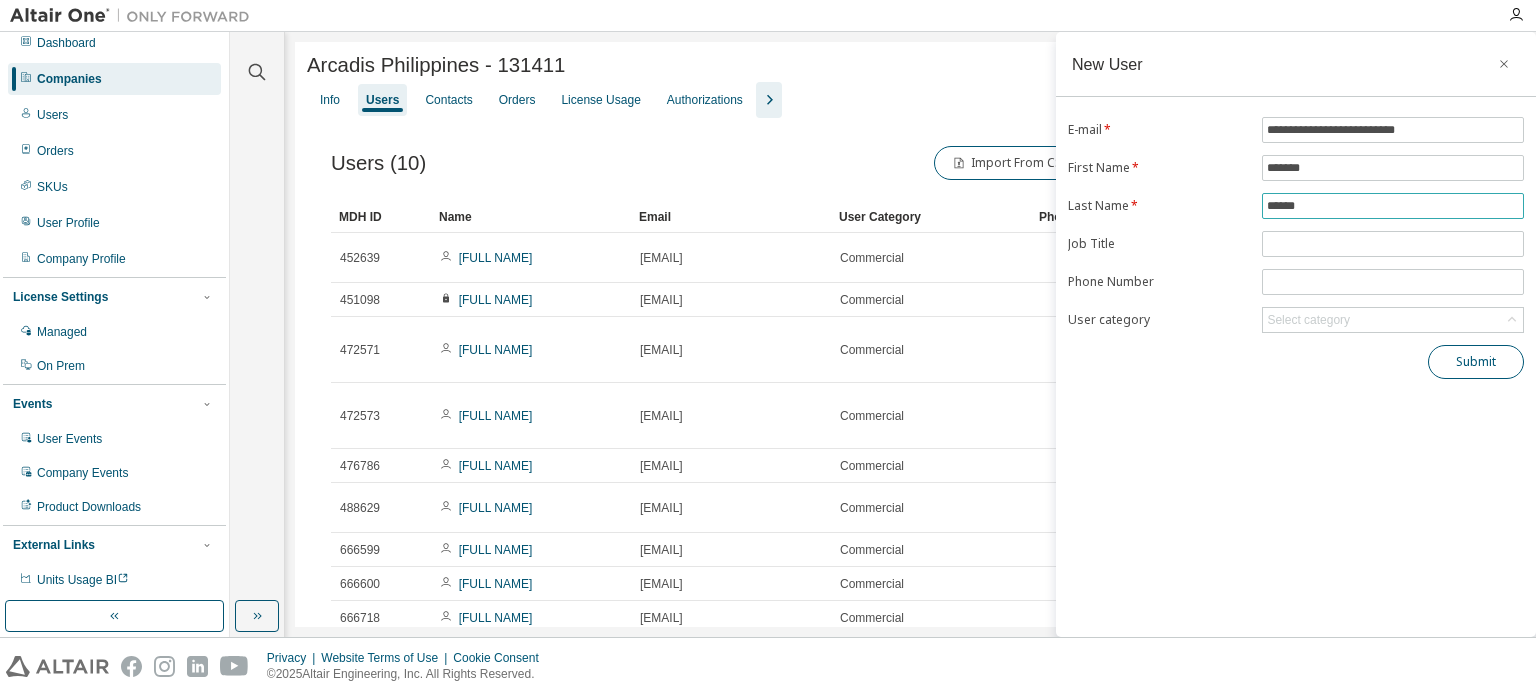 type on "******" 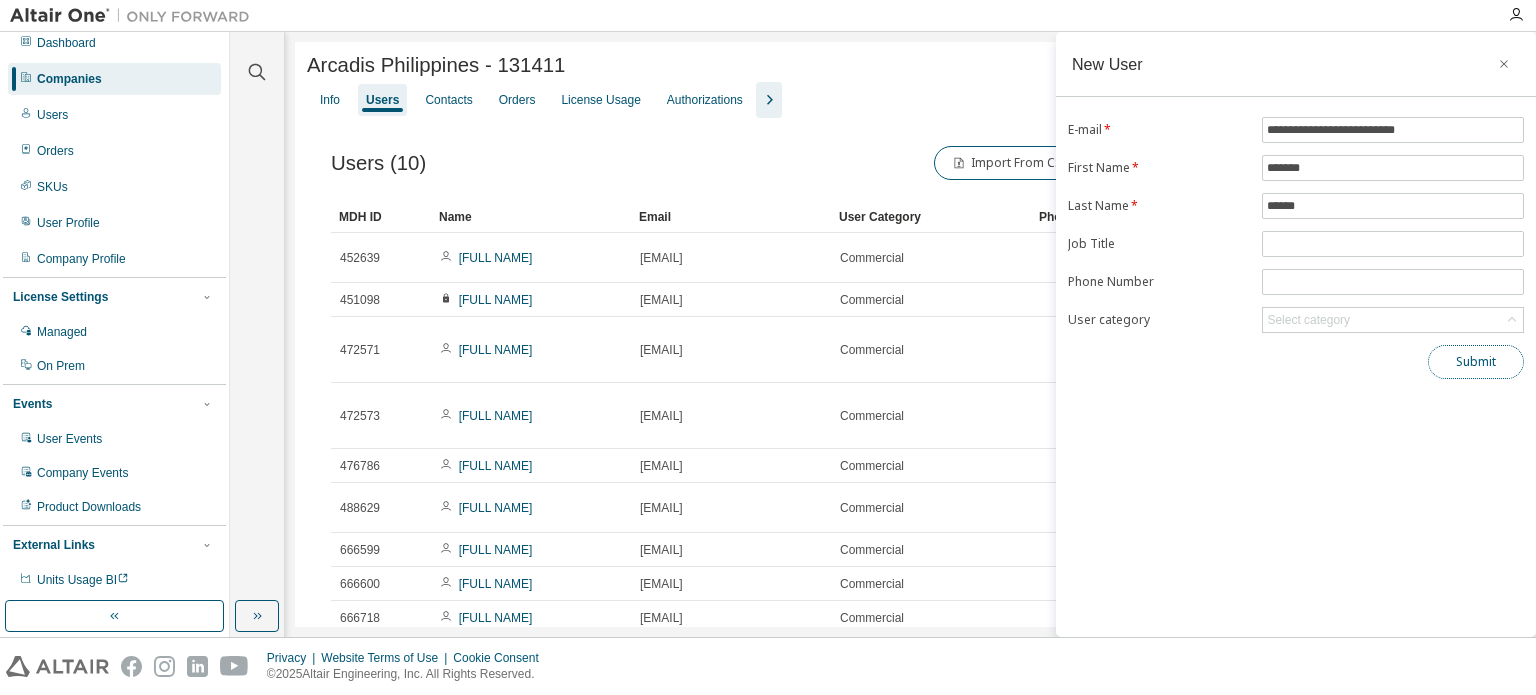 click on "Submit" at bounding box center (1476, 362) 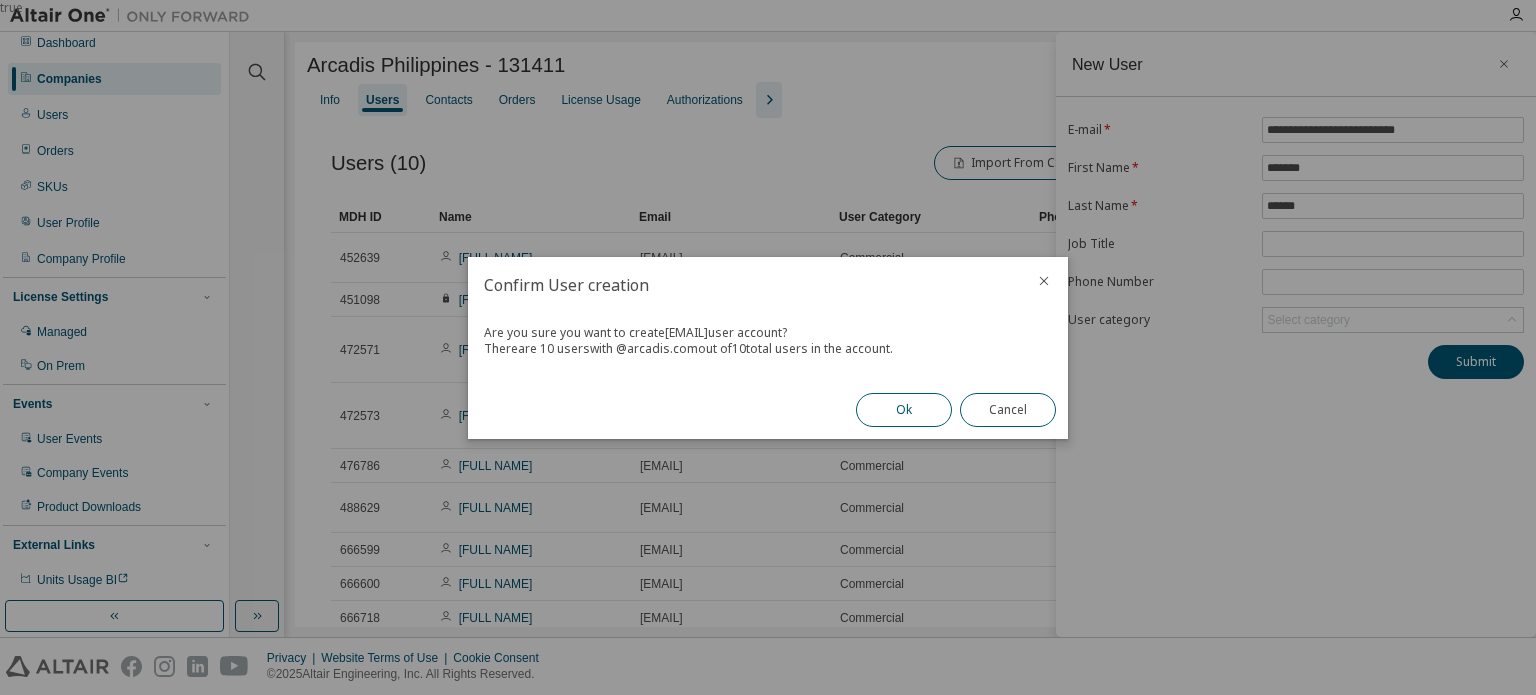 click on "Ok" at bounding box center [904, 410] 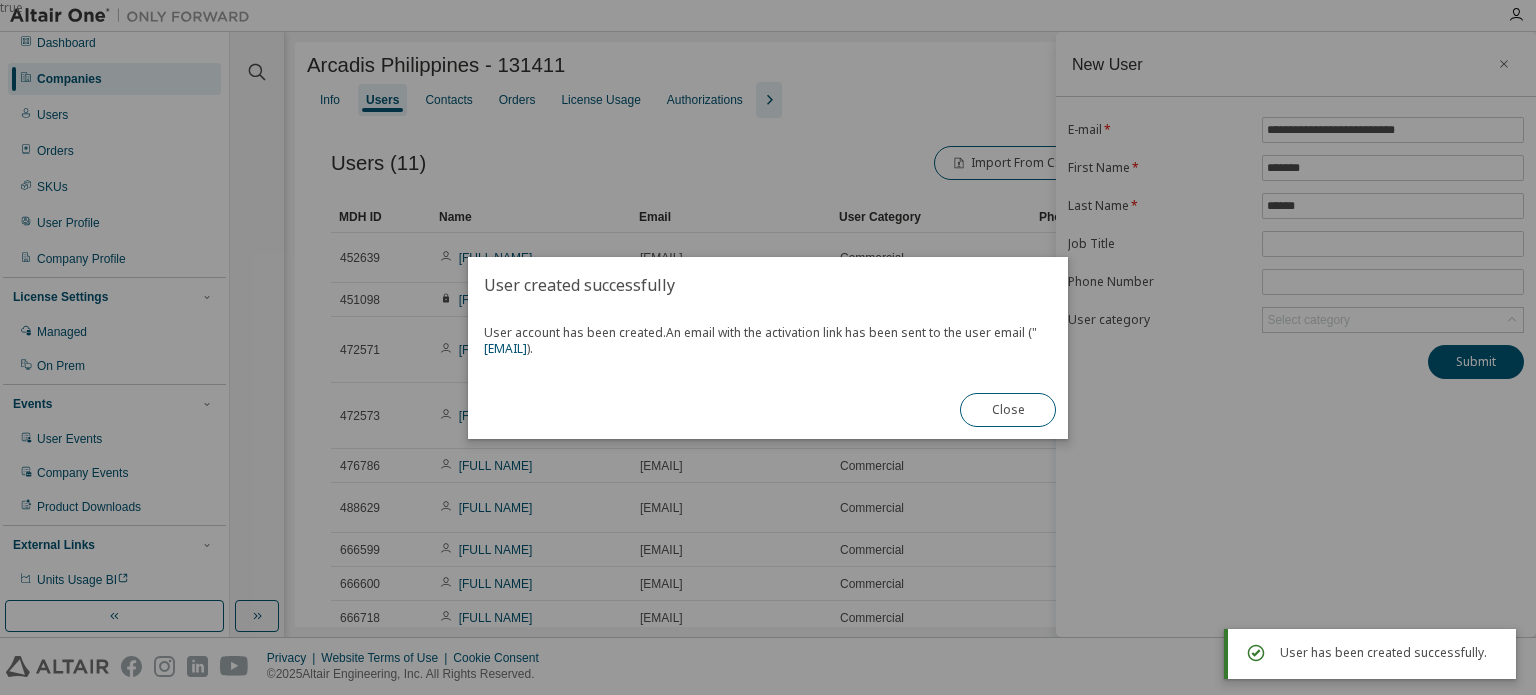 click on "true" at bounding box center [768, 347] 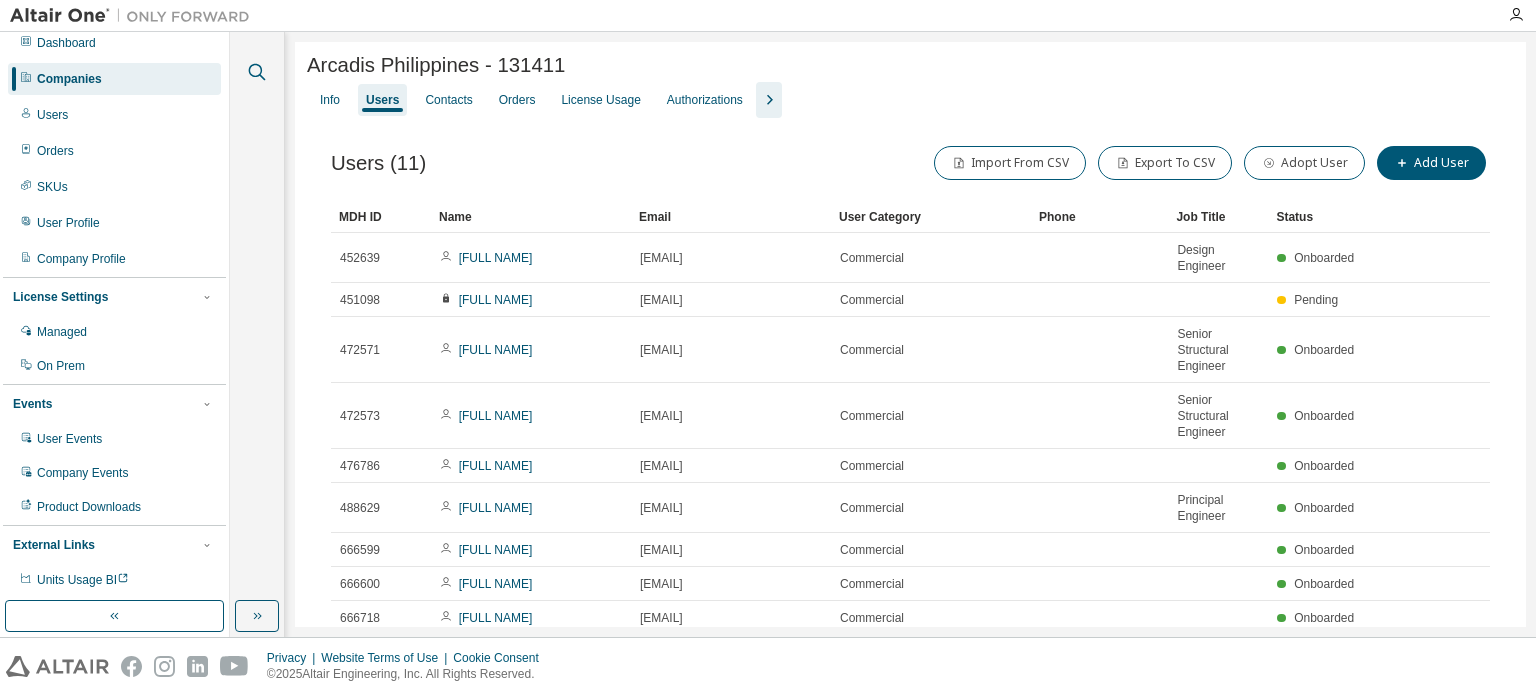 click 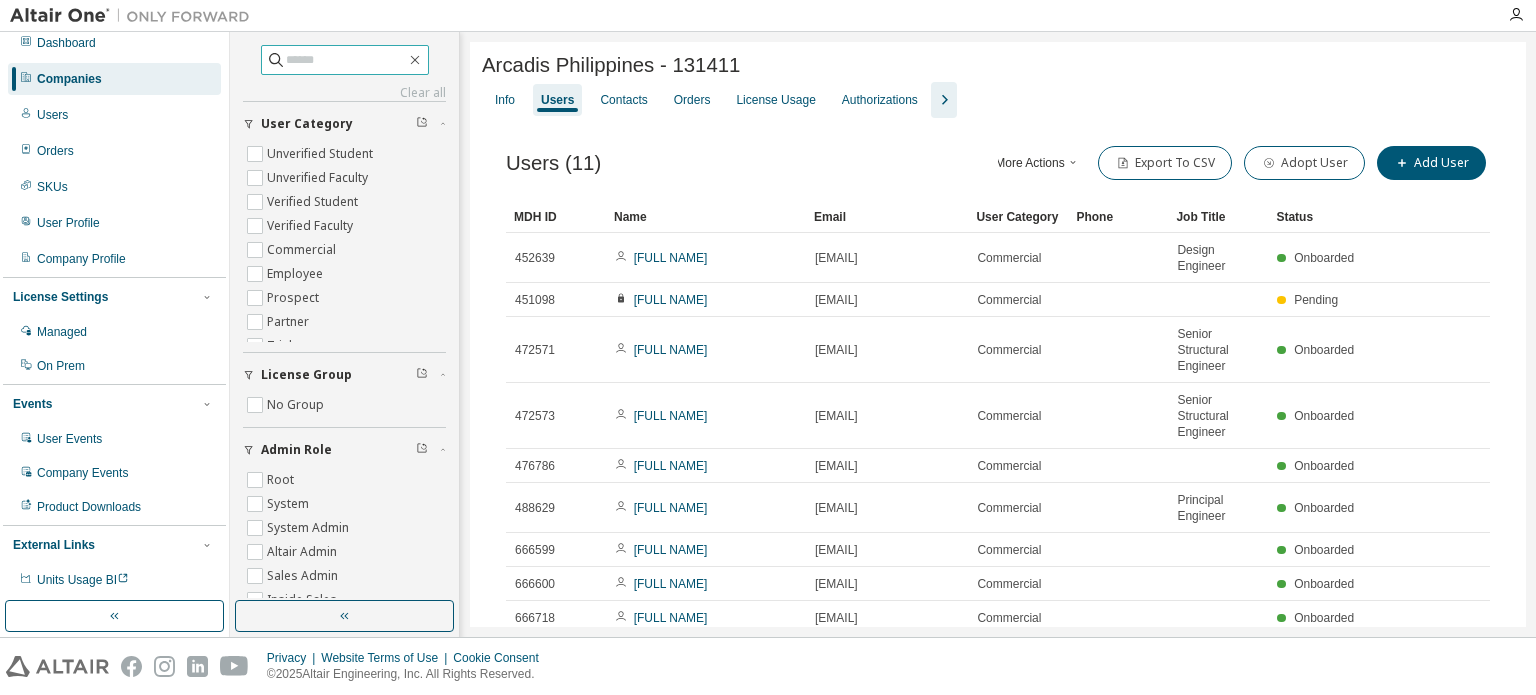 paste on "**********" 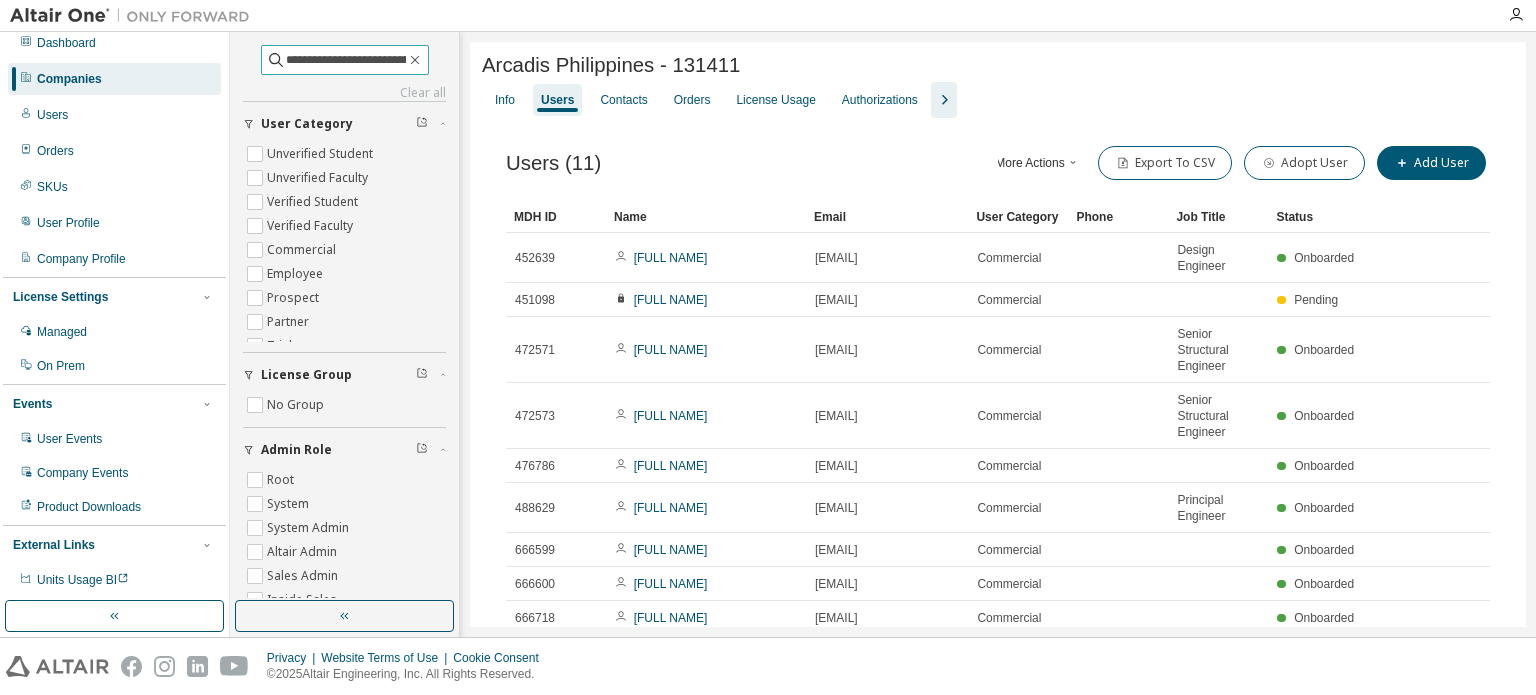 scroll, scrollTop: 0, scrollLeft: 14, axis: horizontal 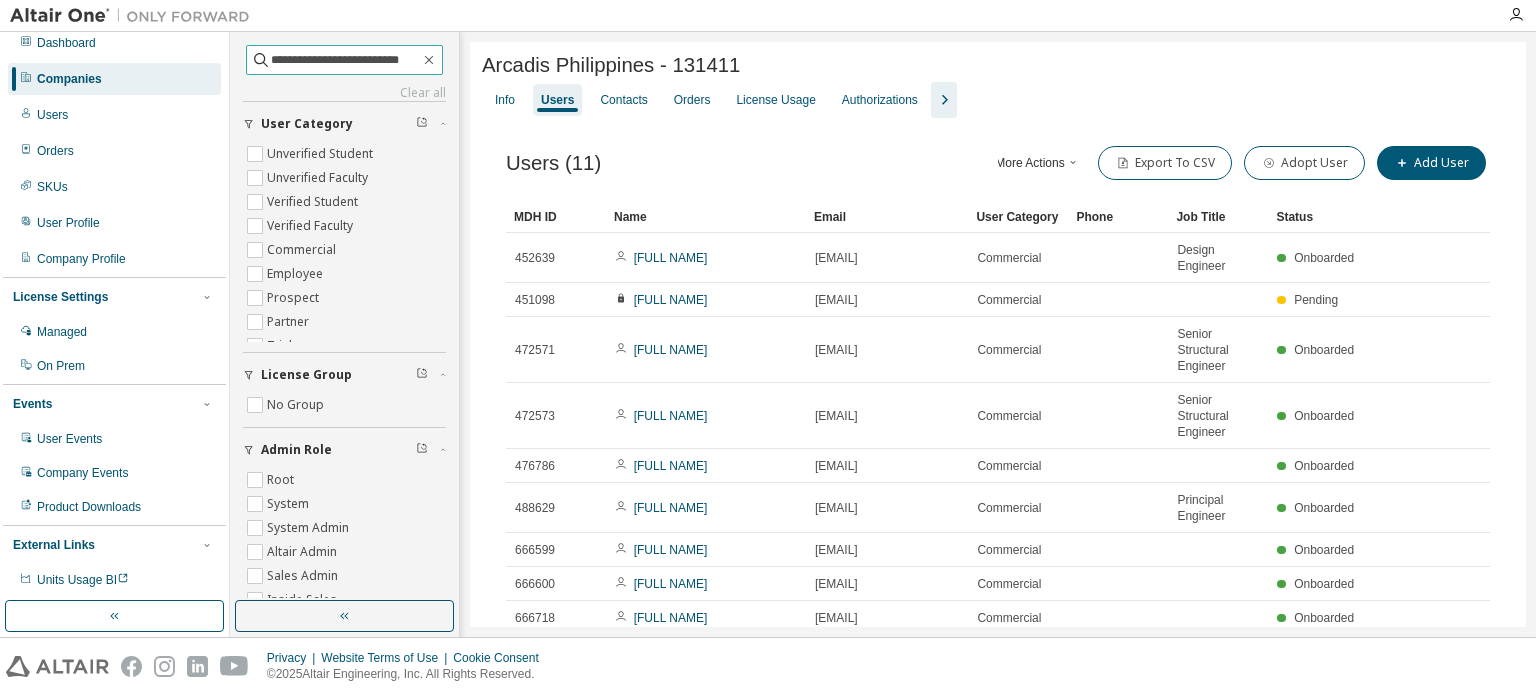 type on "**********" 